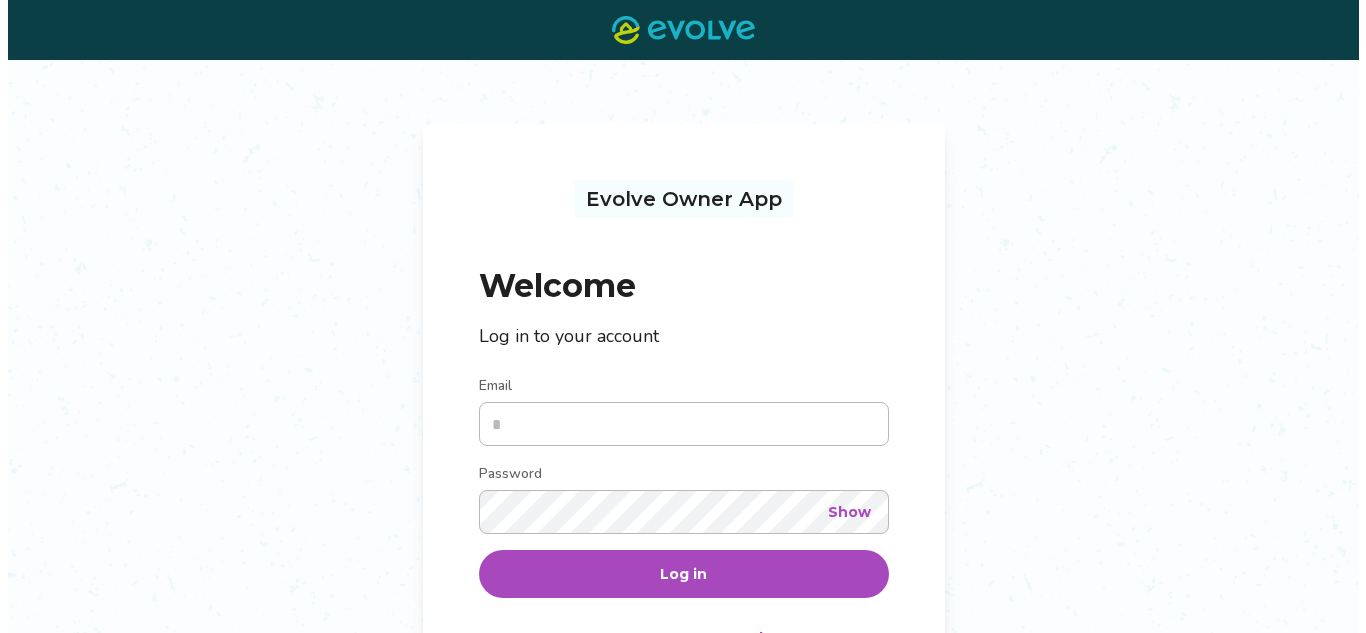scroll, scrollTop: 0, scrollLeft: 0, axis: both 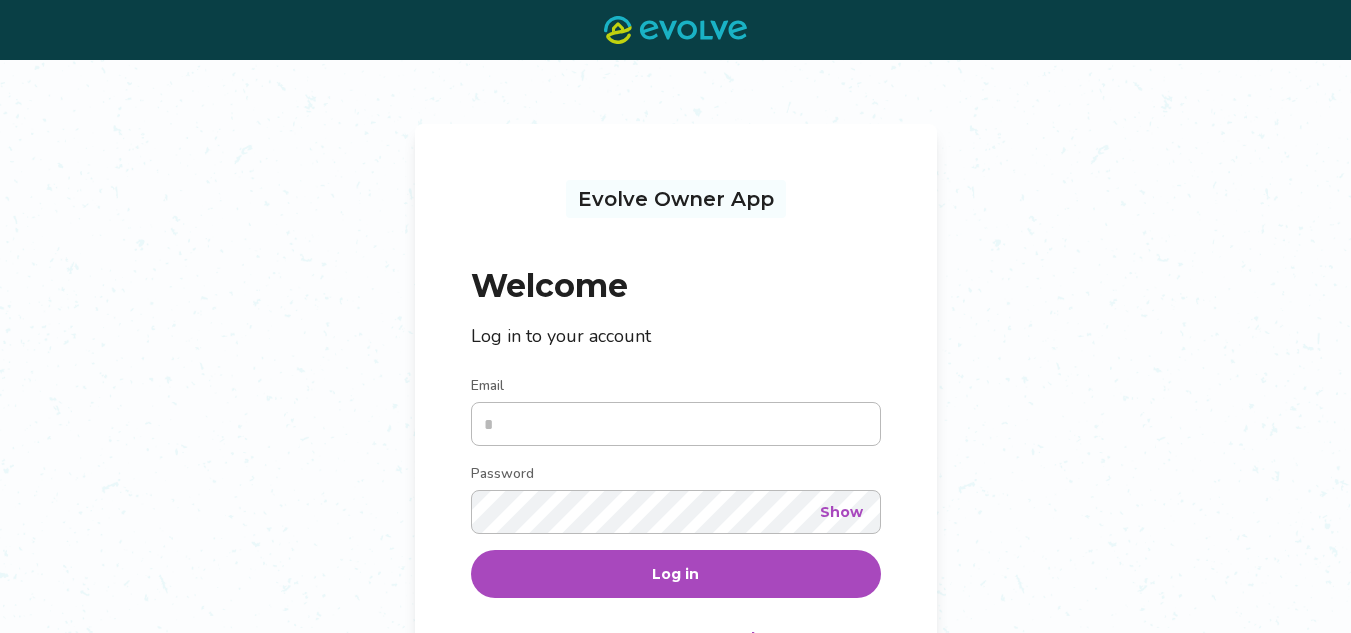 type on "**********" 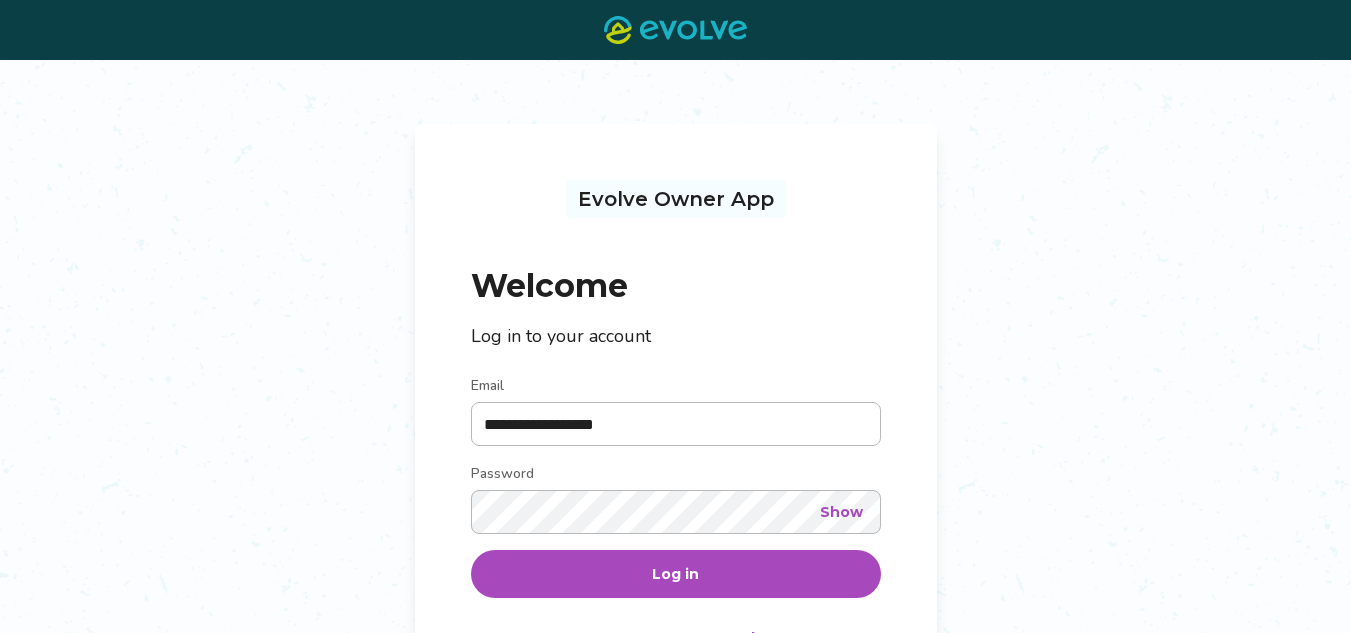 click on "Log in" at bounding box center (676, 574) 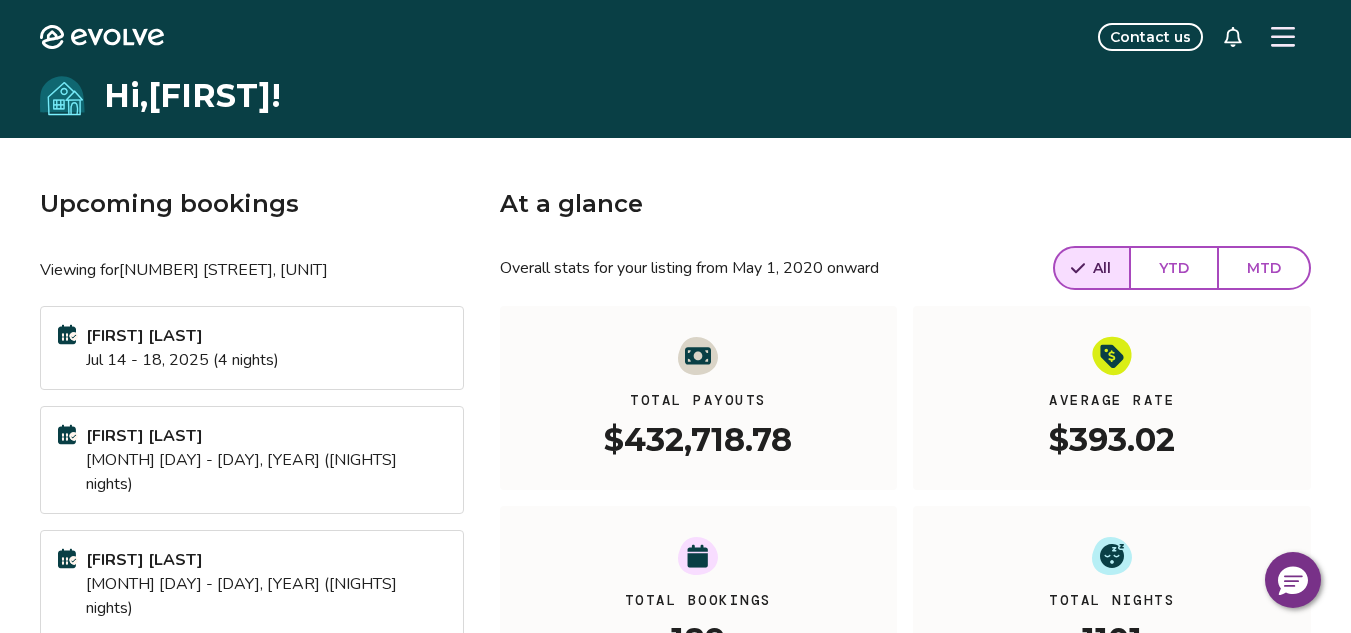 click 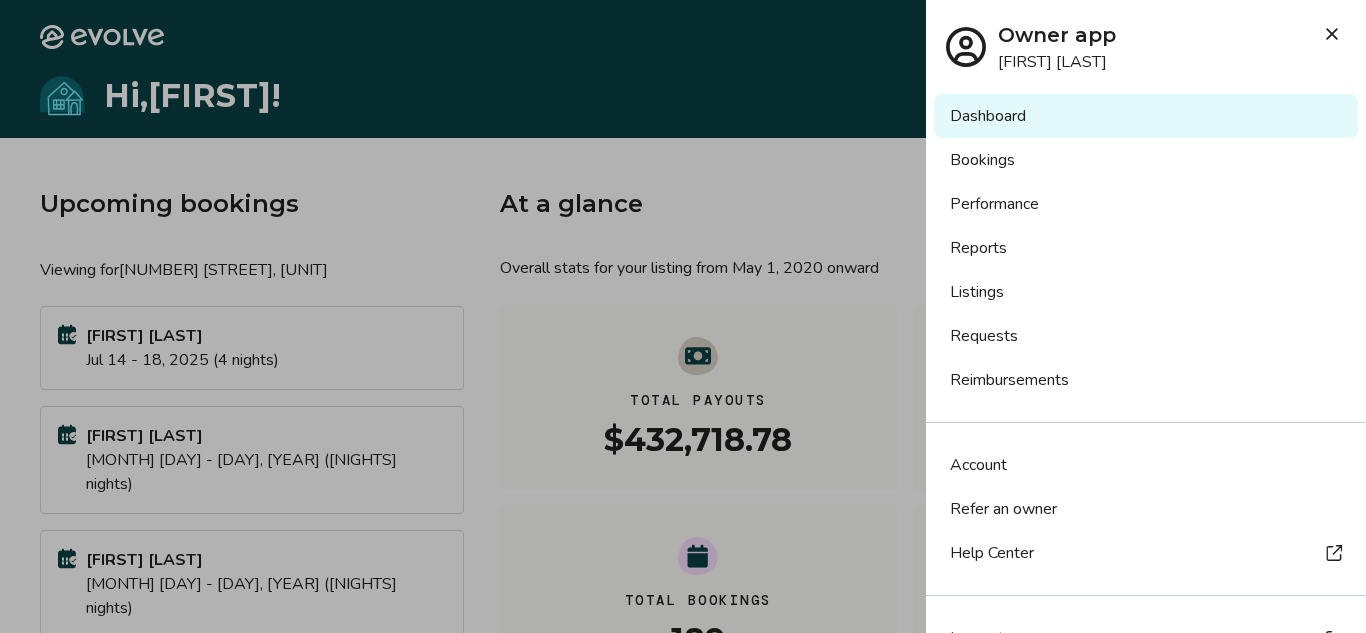 click on "Reports" at bounding box center [1146, 248] 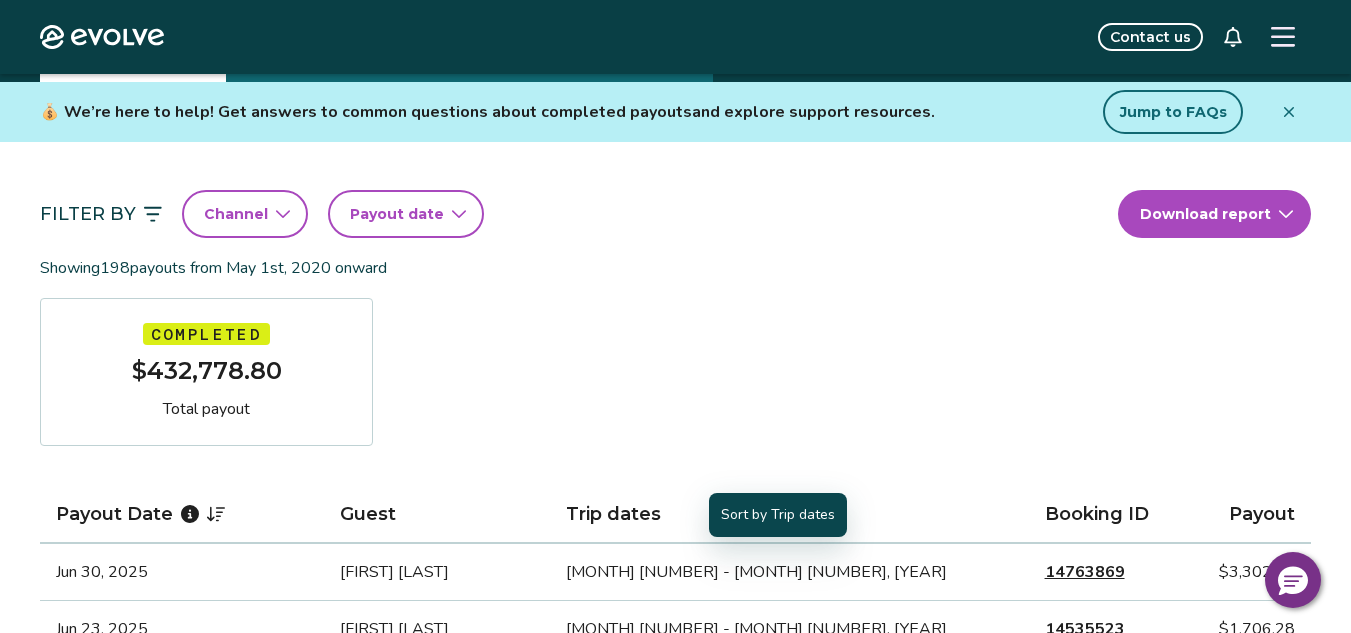 scroll, scrollTop: 0, scrollLeft: 0, axis: both 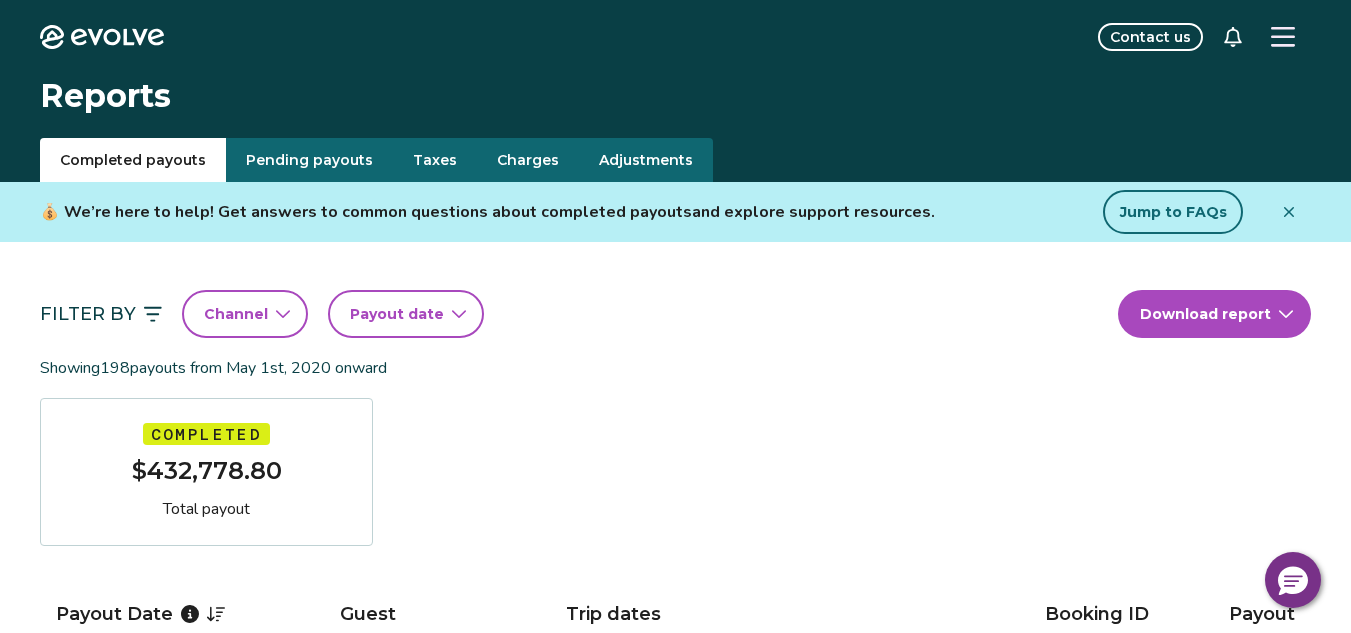 click on "Payout date" at bounding box center [397, 314] 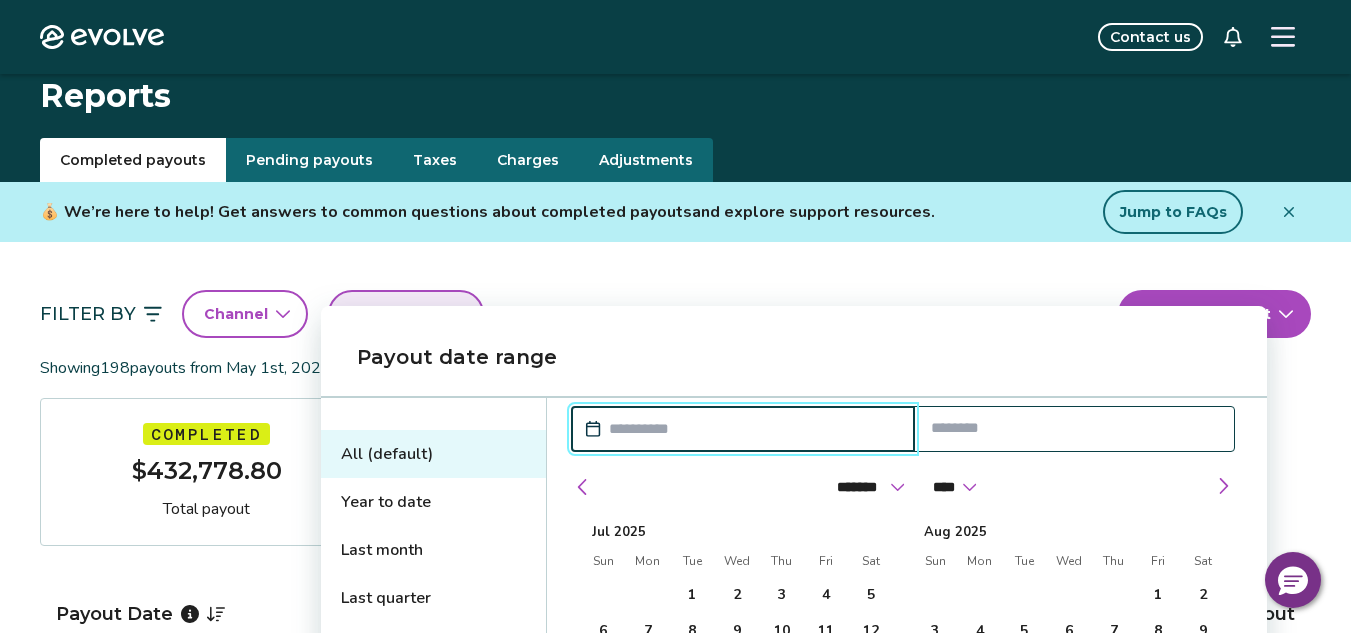 scroll, scrollTop: 100, scrollLeft: 0, axis: vertical 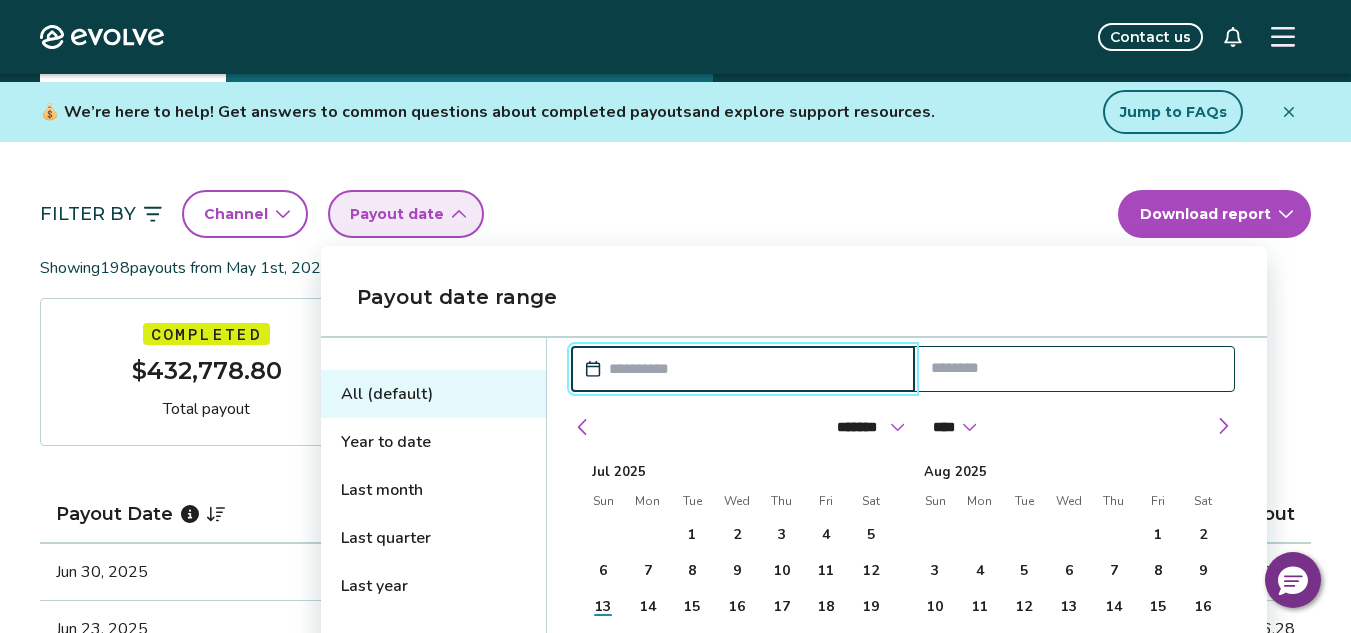click at bounding box center [753, 369] 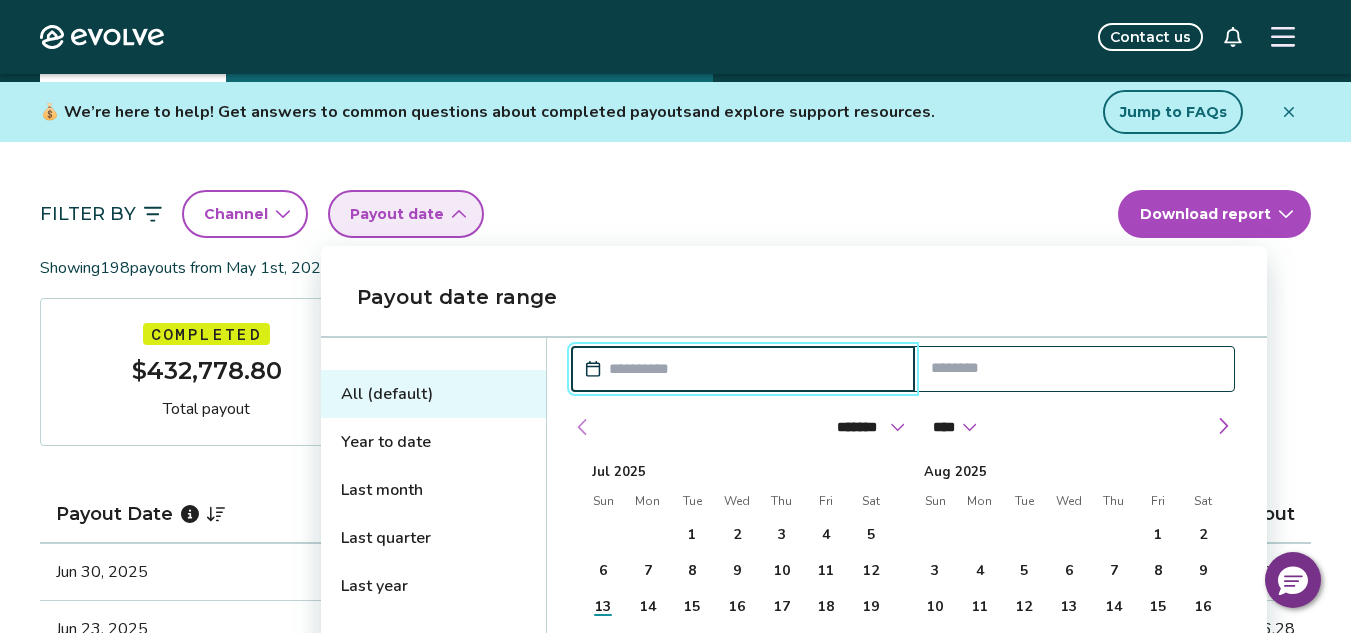 click at bounding box center (583, 427) 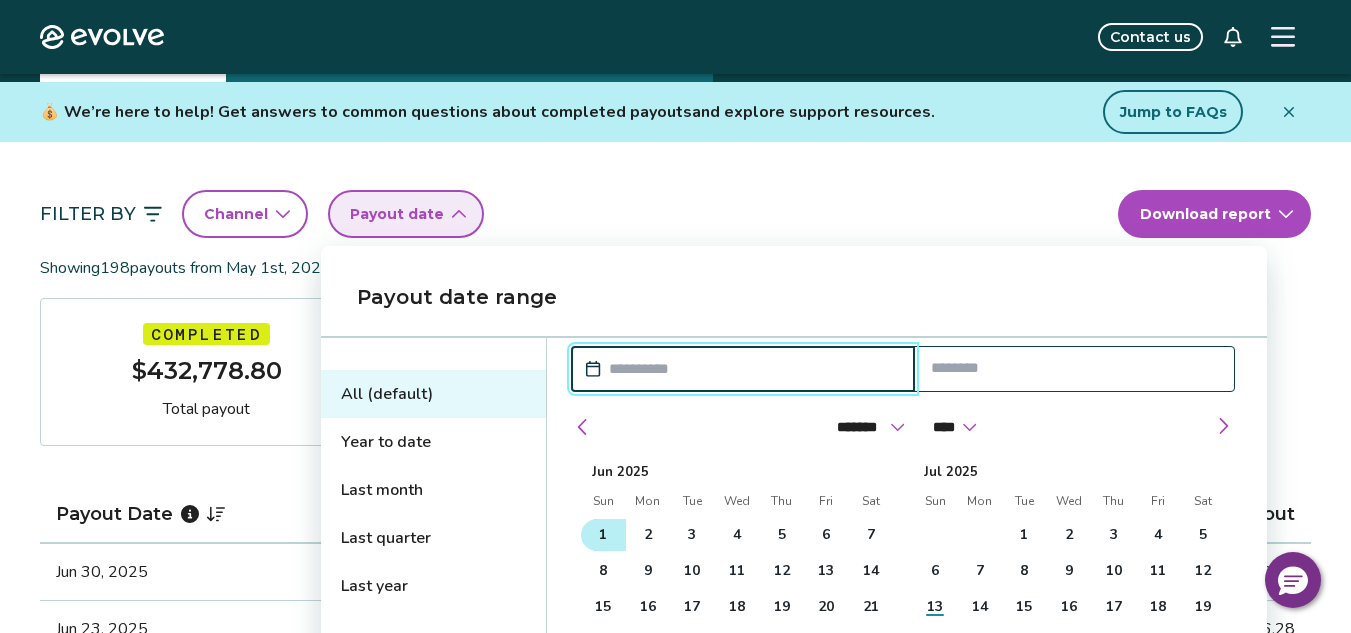 click on "1" at bounding box center [603, 535] 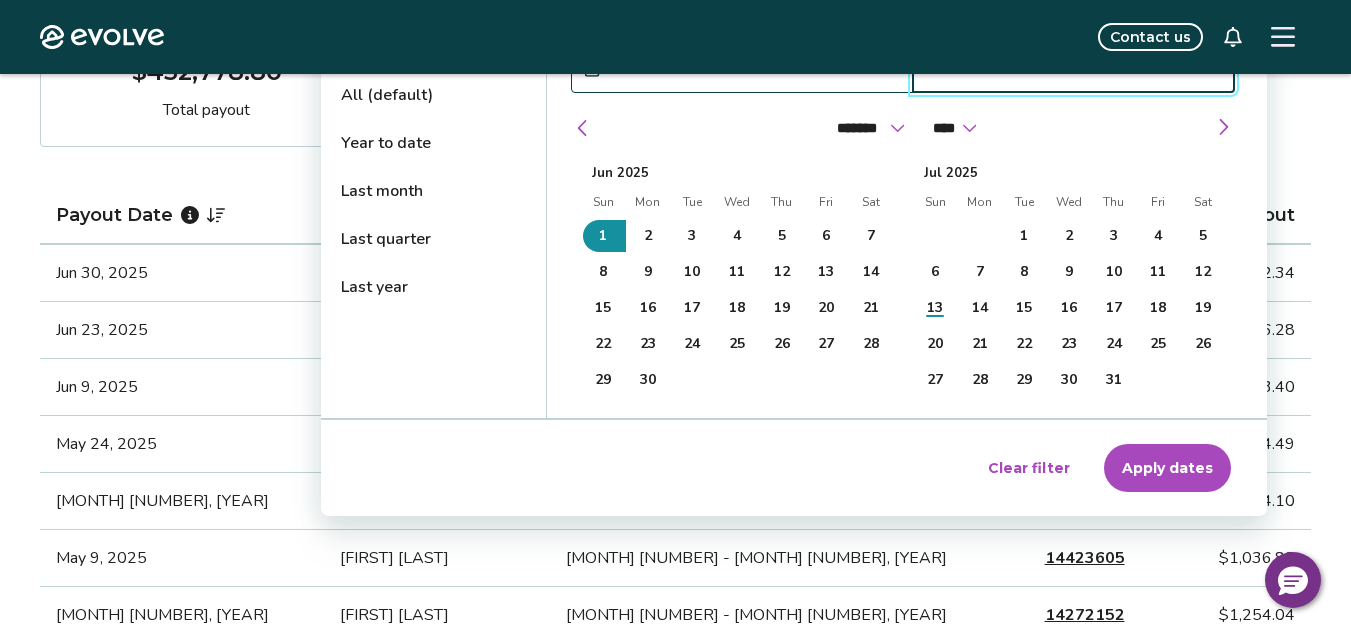 scroll, scrollTop: 400, scrollLeft: 0, axis: vertical 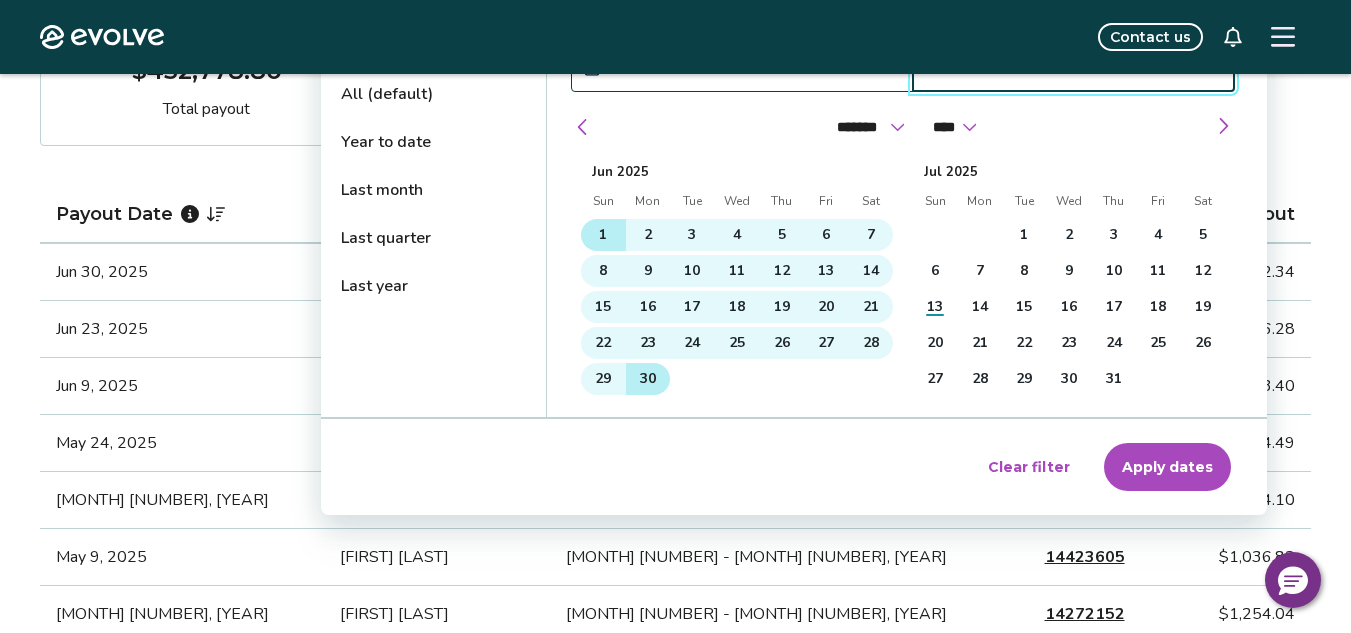 click on "30" at bounding box center [648, 379] 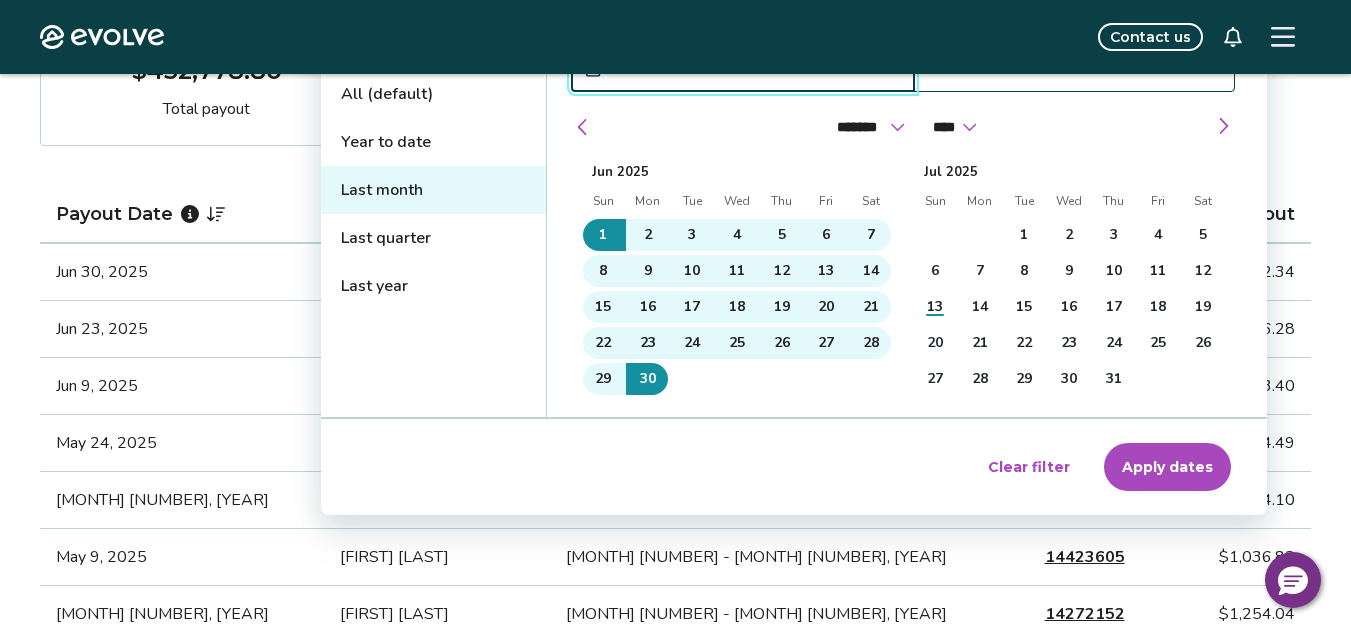 click on "Apply dates" at bounding box center [1167, 467] 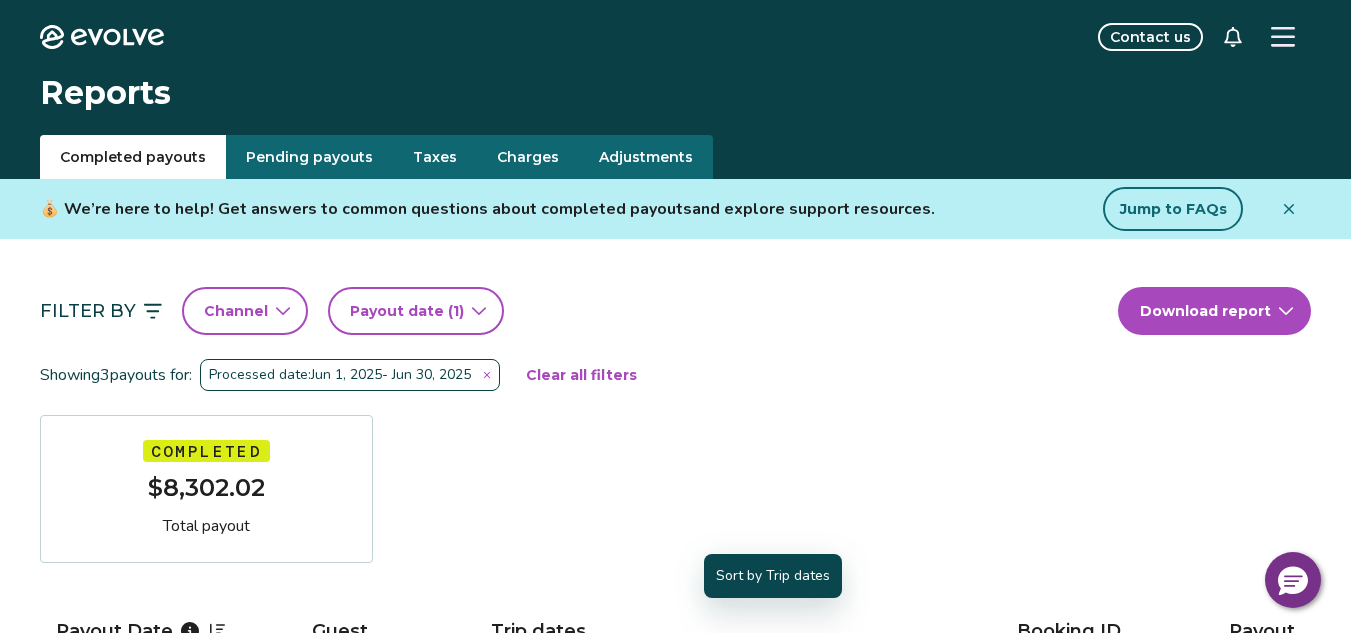 scroll, scrollTop: 0, scrollLeft: 0, axis: both 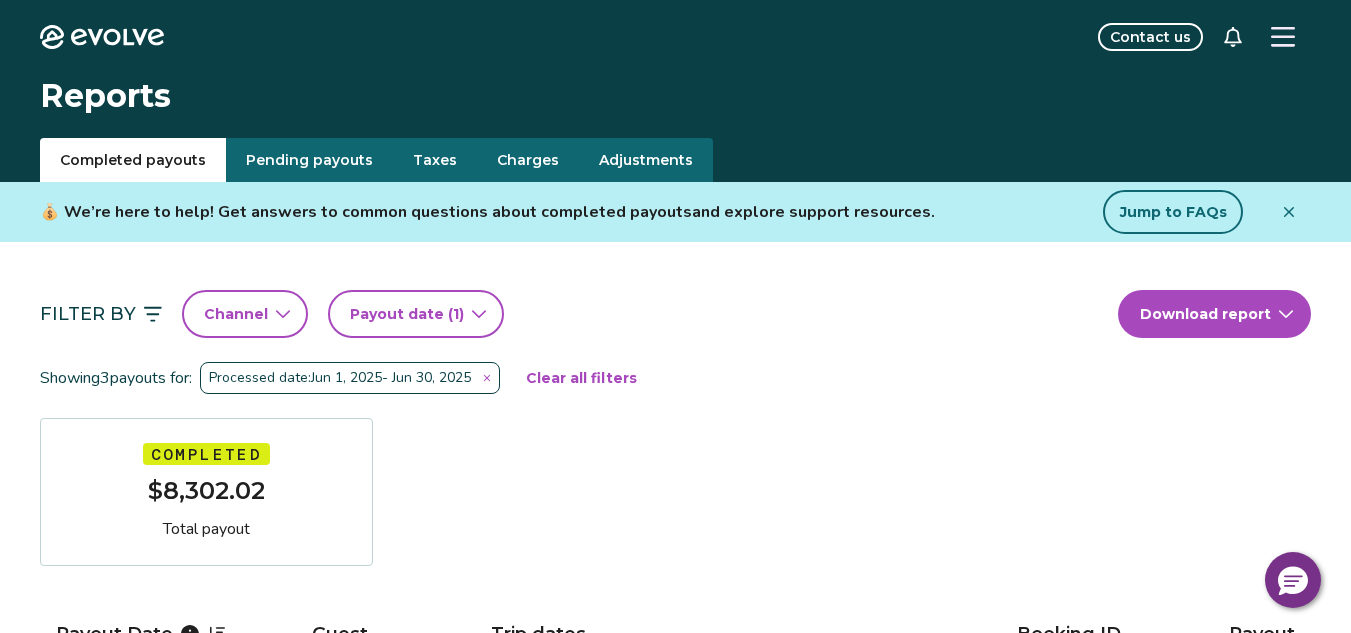 click at bounding box center [487, 378] 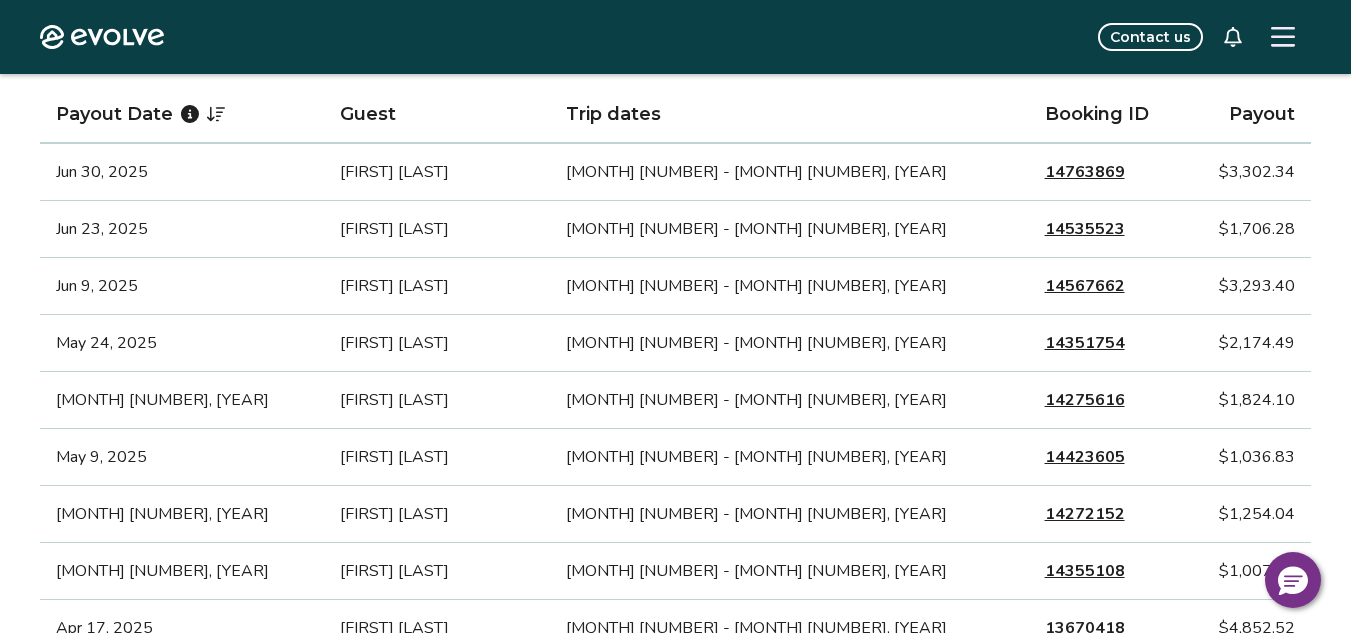 scroll, scrollTop: 0, scrollLeft: 0, axis: both 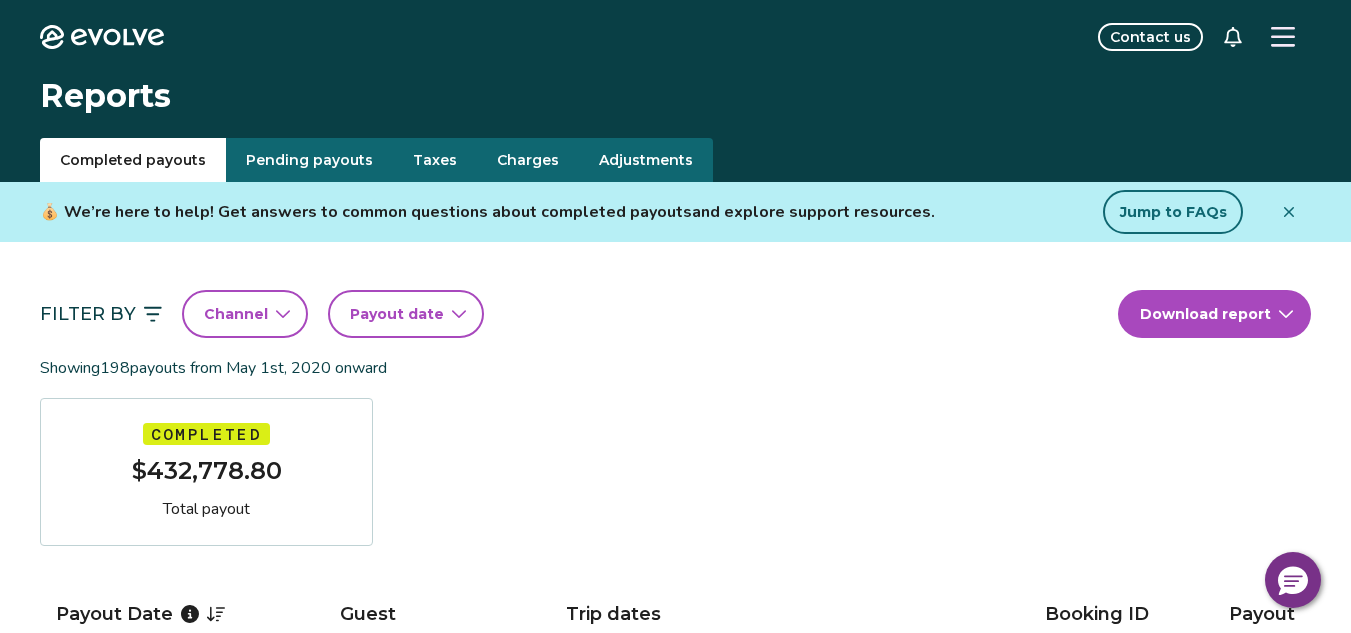 click on "Payout date" at bounding box center (406, 314) 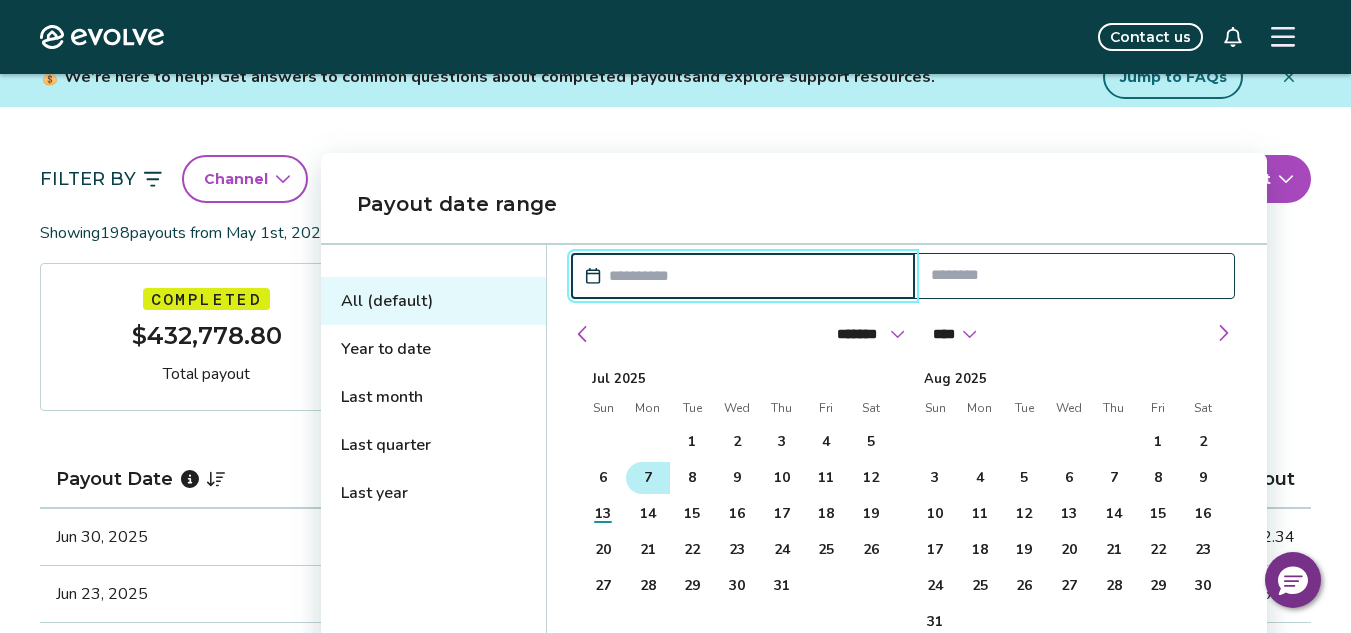 scroll, scrollTop: 200, scrollLeft: 0, axis: vertical 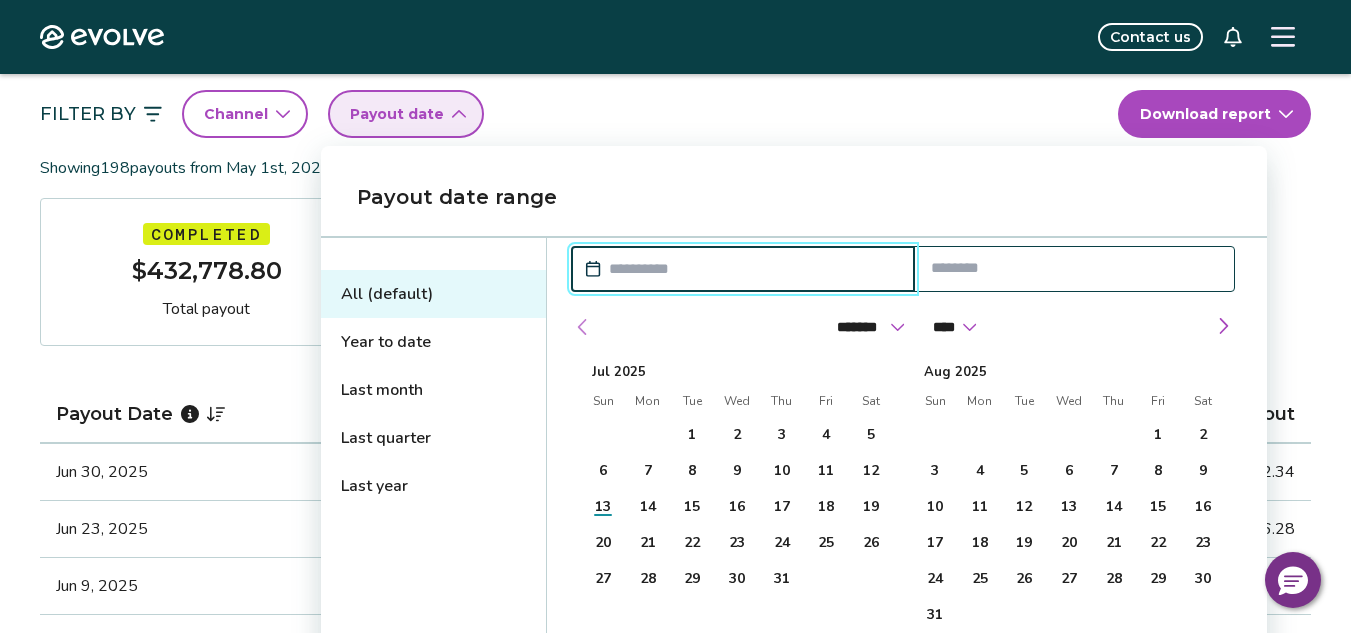 click at bounding box center [583, 327] 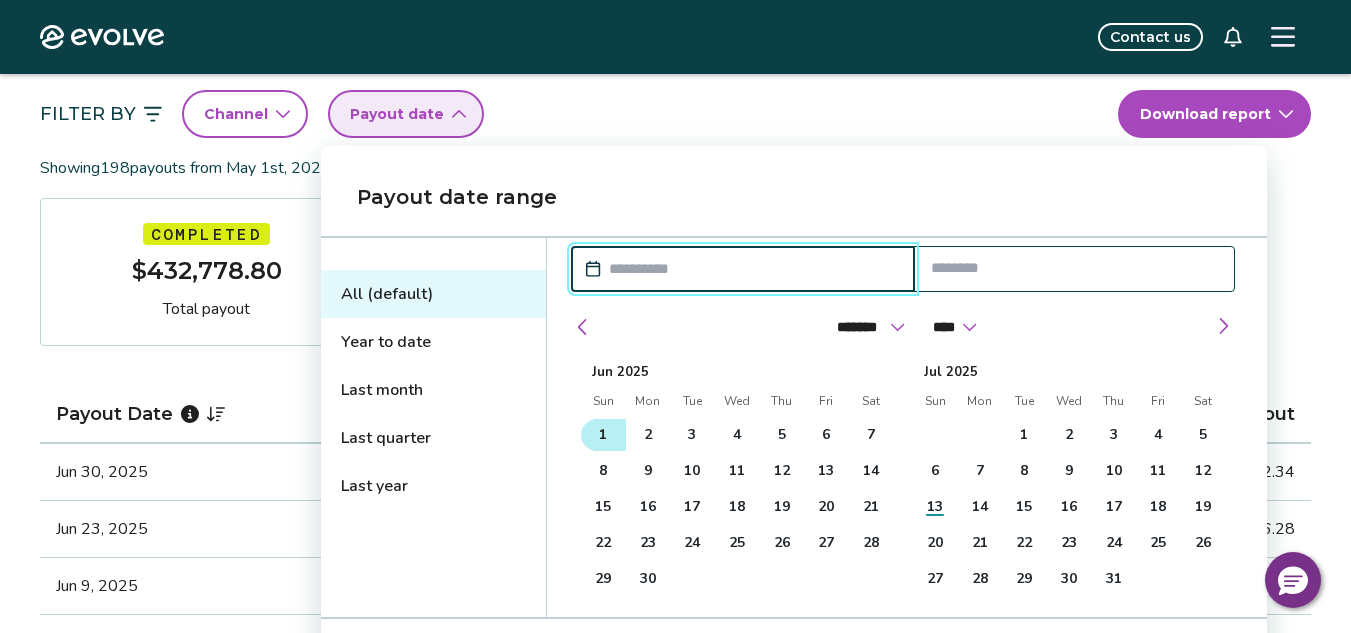 click on "1" at bounding box center [603, 435] 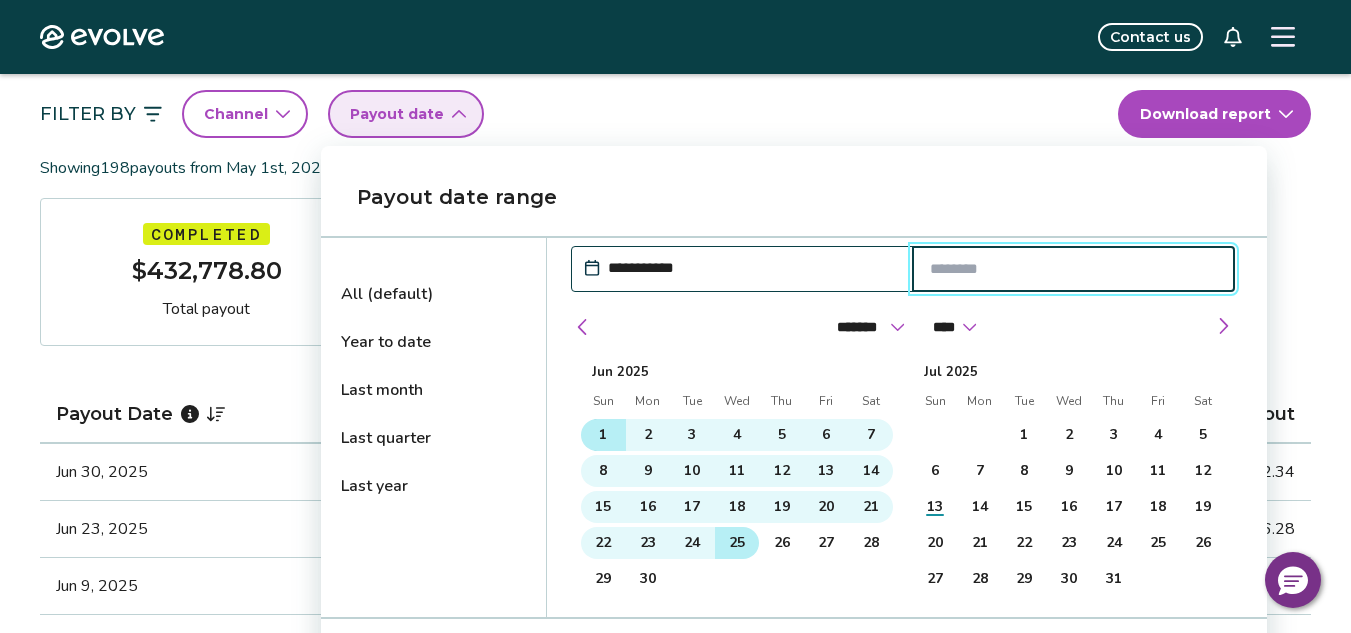 click on "25" at bounding box center (737, 543) 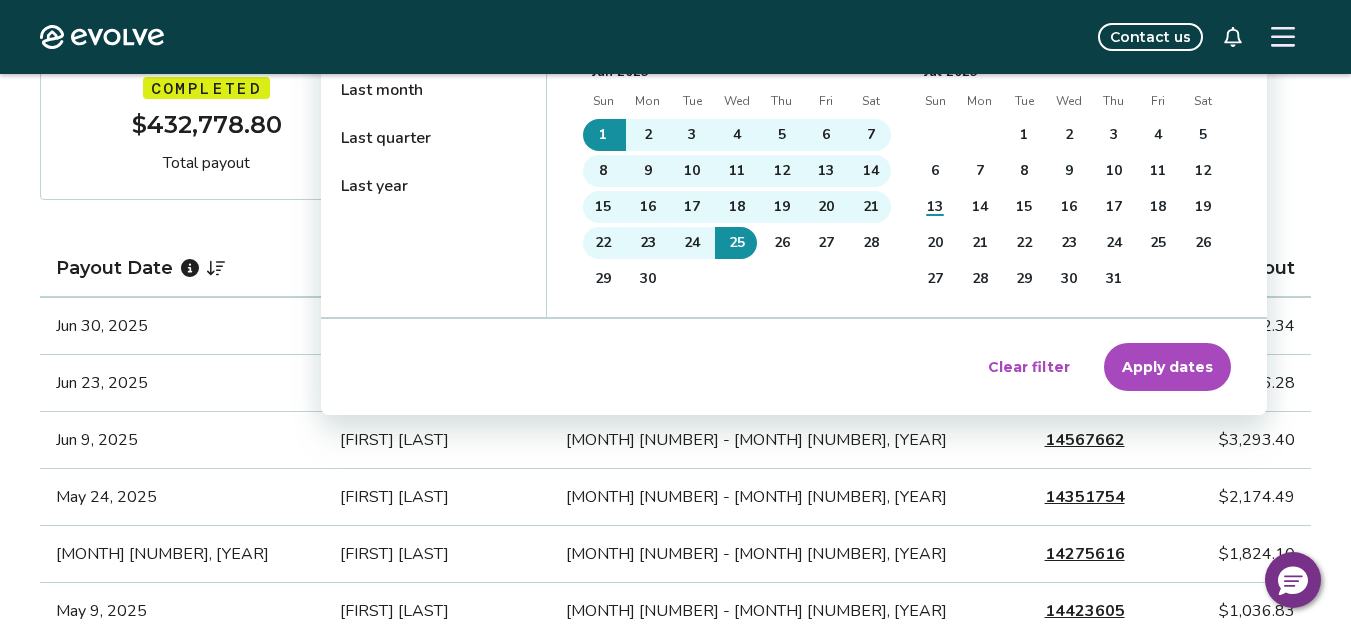 scroll, scrollTop: 500, scrollLeft: 0, axis: vertical 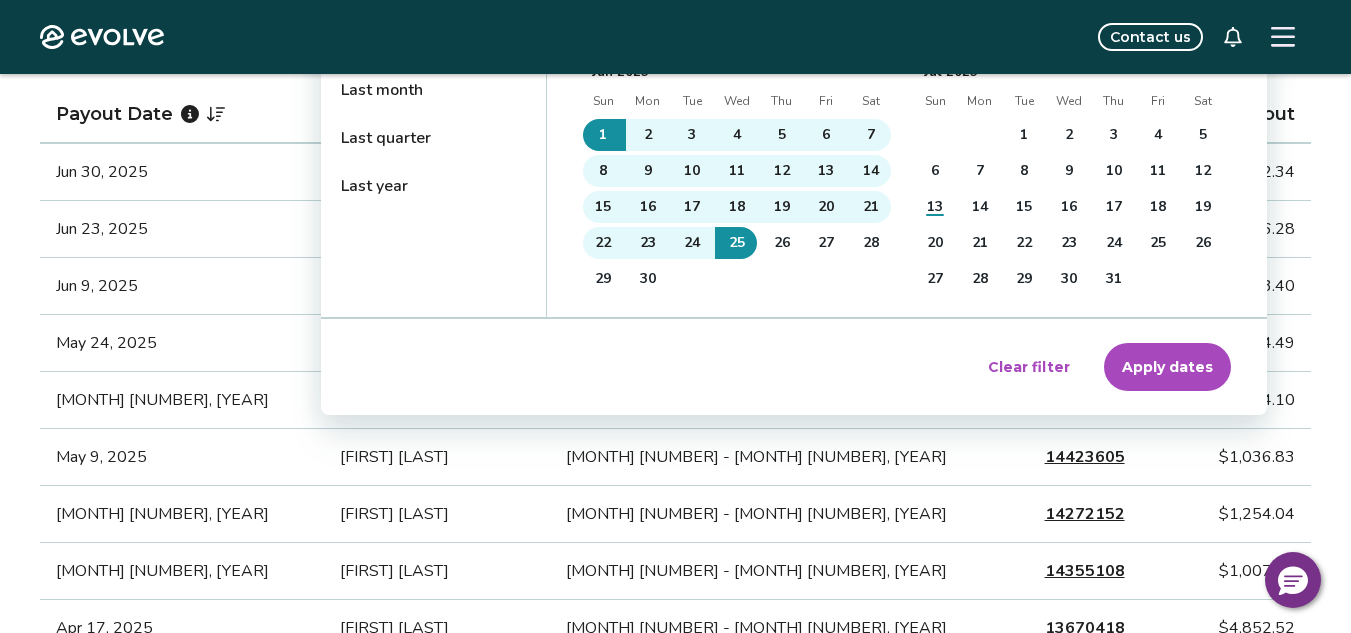 click on "Apply dates" at bounding box center [1167, 367] 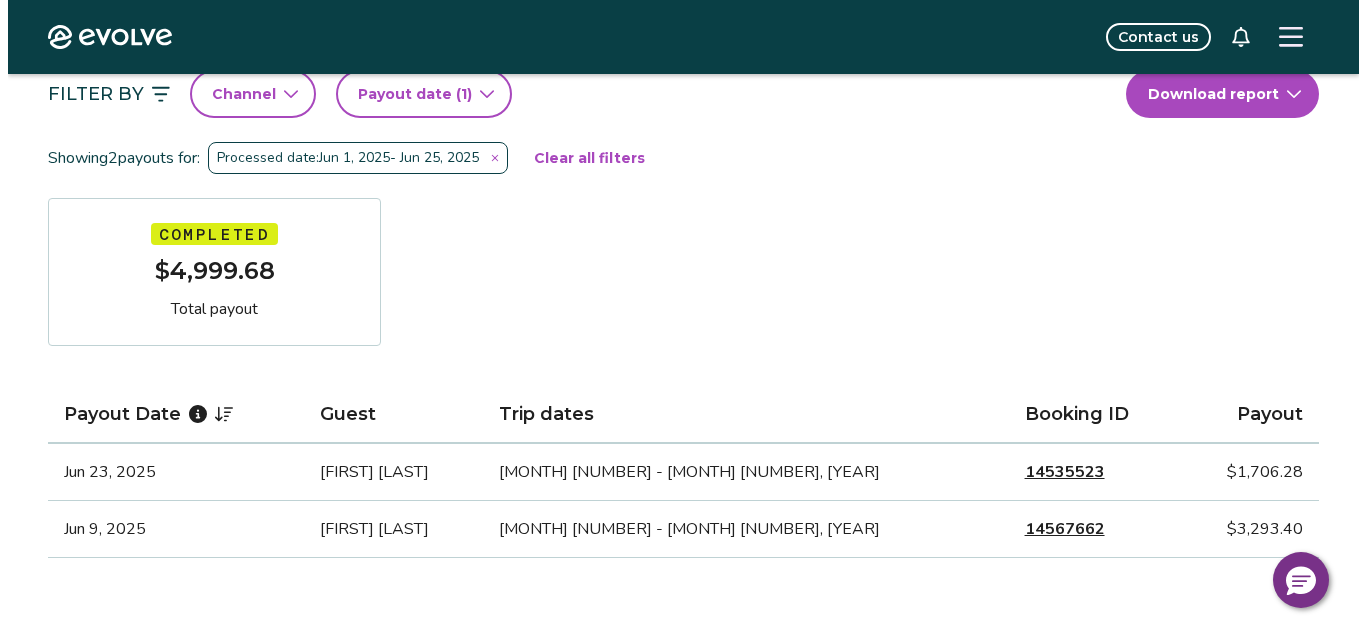 scroll, scrollTop: 100, scrollLeft: 0, axis: vertical 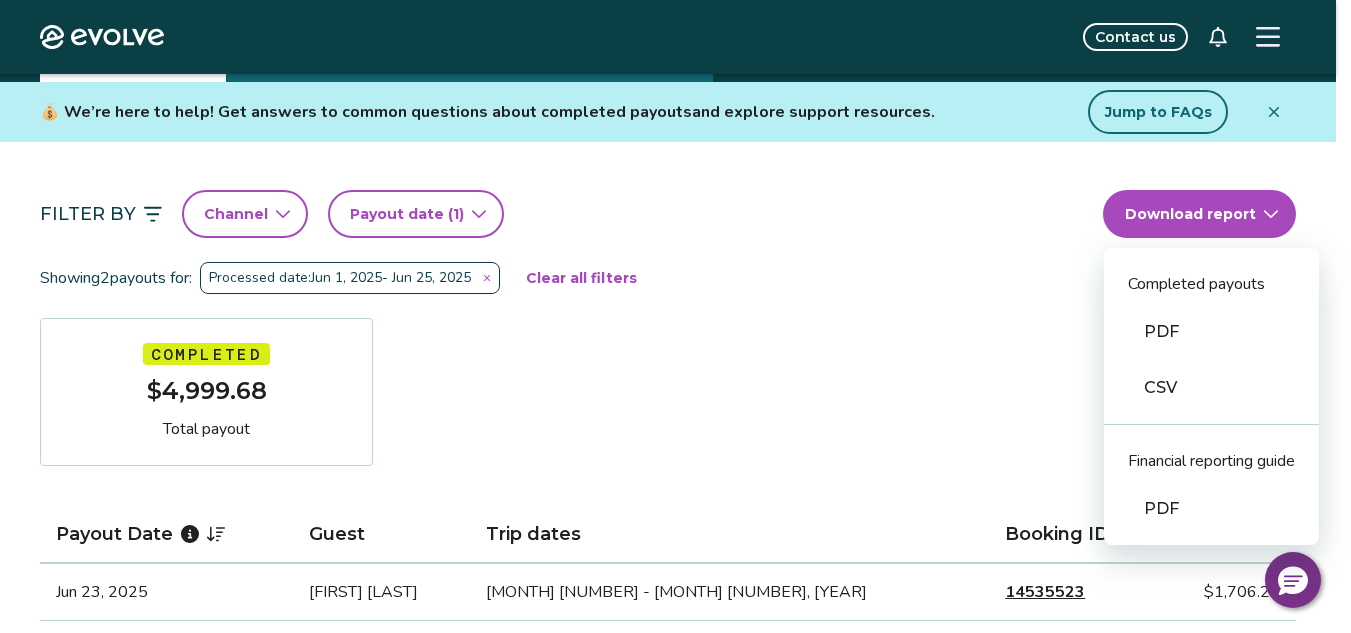 click on "Evolve Contact us Reports Completed payouts Pending payouts Taxes Charges Adjustments 💰 We’re here to help! Get answers to common questions about   completed payouts  and explore support resources. Jump to FAQs Filter By  Channel Payout date (1) Download   report Completed payouts PDF CSV Financial reporting guide PDF Showing  2  payouts   for: Processed date:  Jun 1, 2025  -   Jun 25, 2025 Clear all filters Completed $4,999.68 Total payout Payout Date Guest Trip dates Booking ID Payout Jun 23, 2025 Carolann Orellana Jun 21 - Jun 27, 2025 14535523 $1,706.28 Jun 9, 2025 Bohdan Hrynchuk Jun 7 - Jun 20, 2025 14567662 $3,293.40 Completed Payout FAQs How is my payout amount calculated? How is Evolve’s management fee calculated? When will I receive my payout? How are payouts processed for monthly stays? Completed Payout resources Have more payout questions? These Help Center articles are a great place to start. How Are Guest Payments Processed at Evolve?   Do Guest Refunds Affect My Payouts?     |" at bounding box center [675, 854] 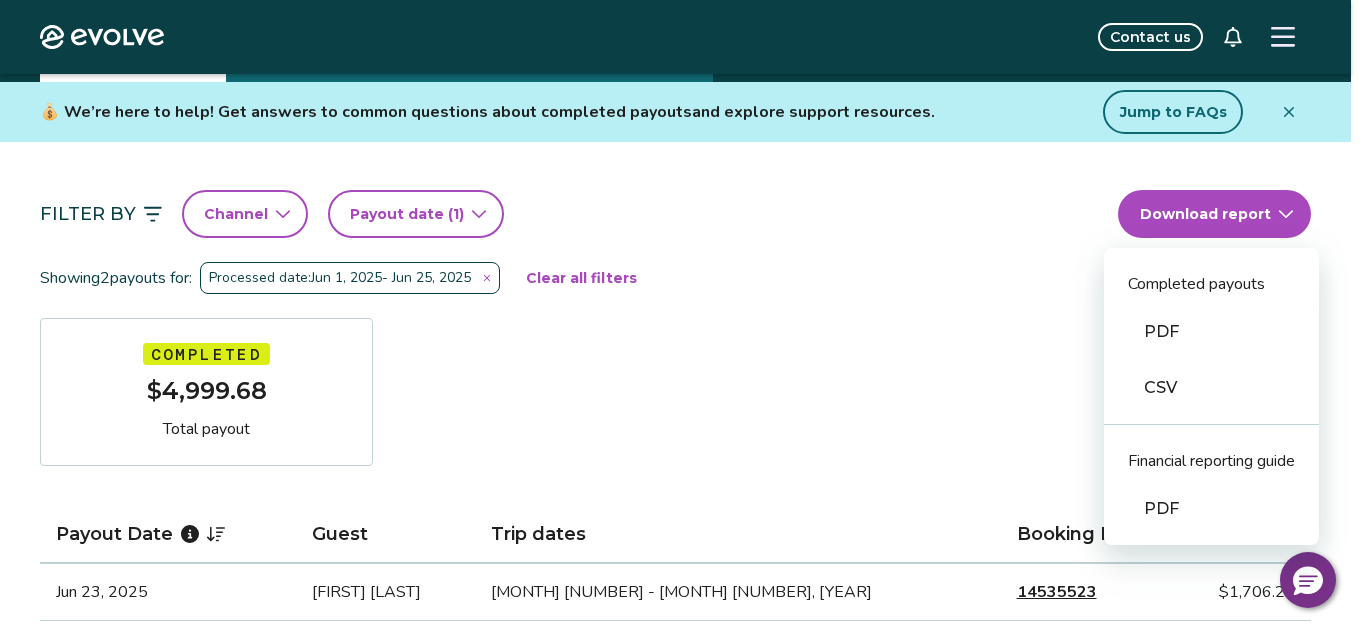 click on "PDF" at bounding box center [1211, 332] 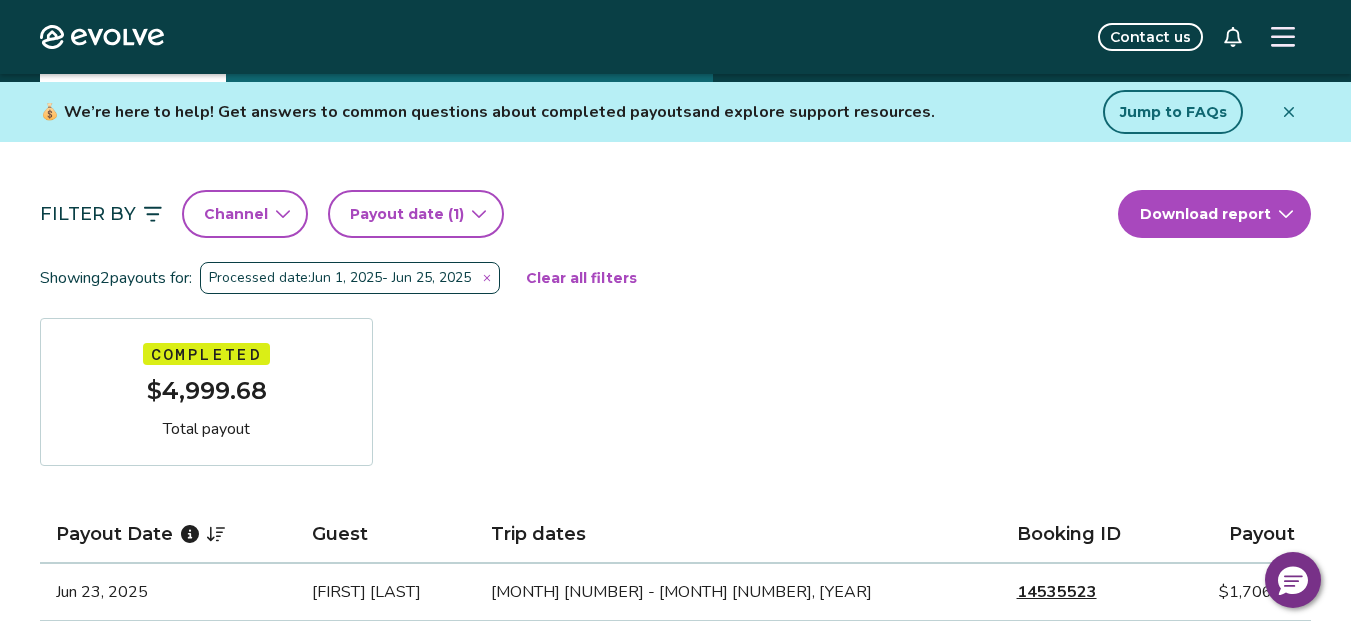 click 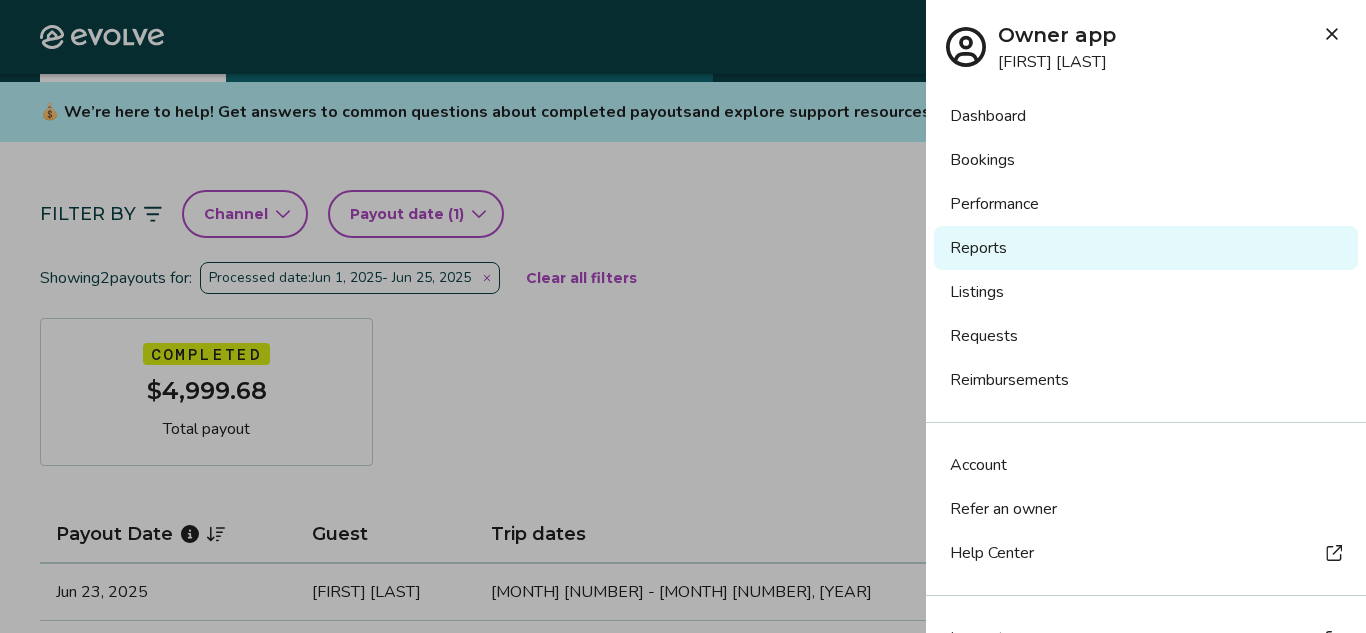 click on "Listings" at bounding box center [1146, 292] 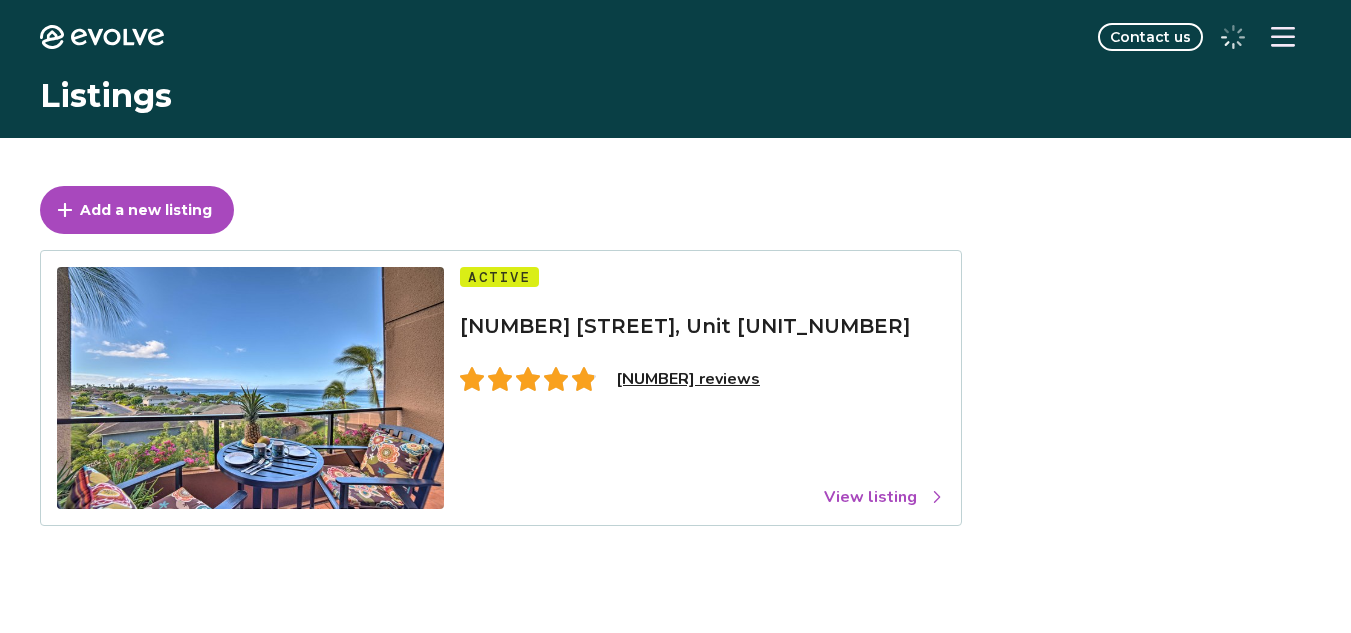 scroll, scrollTop: 0, scrollLeft: 0, axis: both 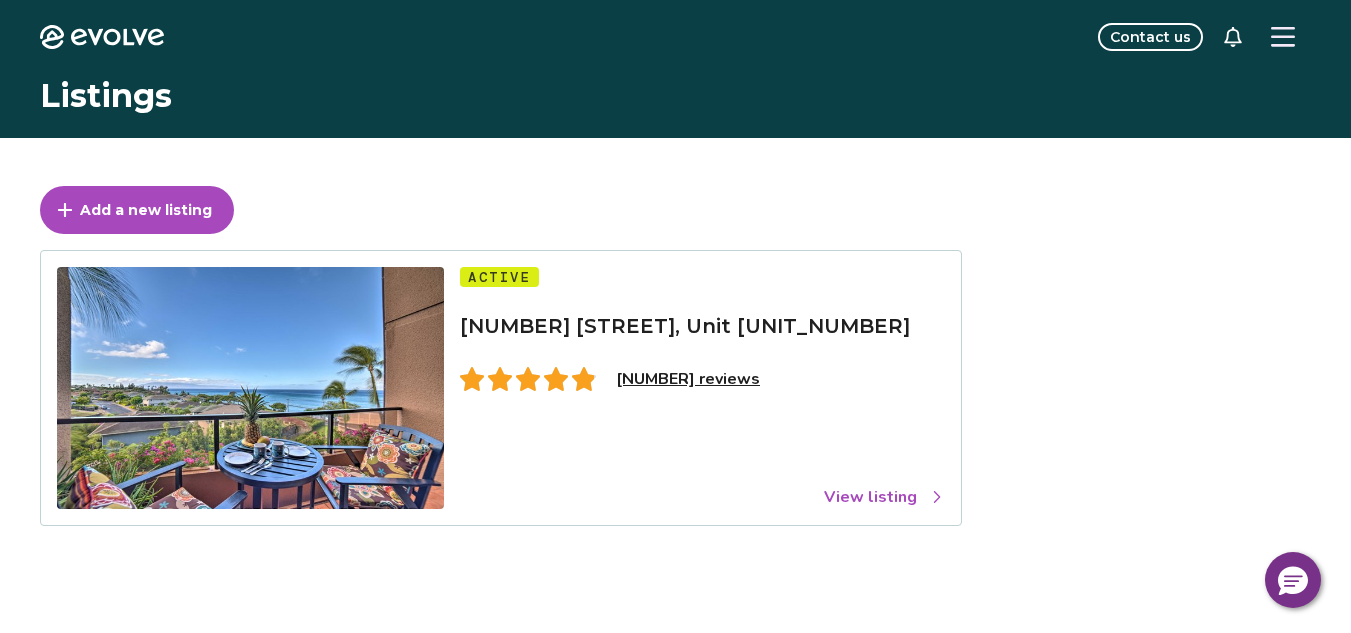 click on "View listing" at bounding box center (884, 497) 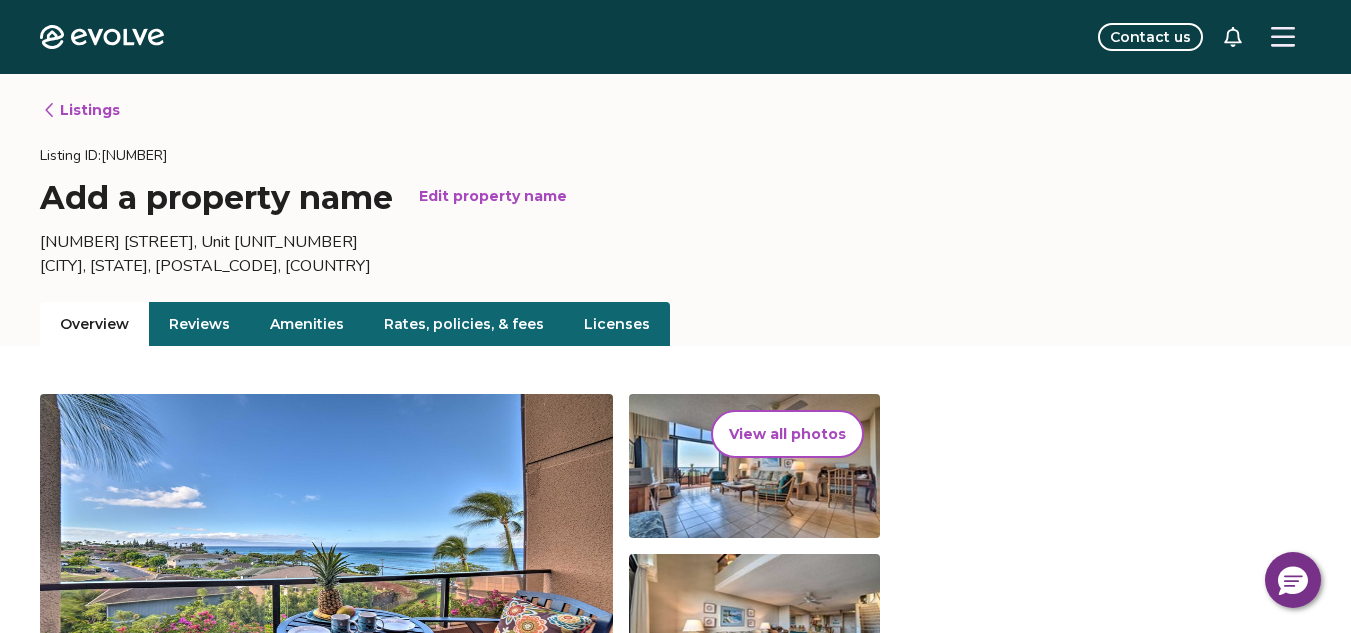 click on "Reviews" at bounding box center [199, 324] 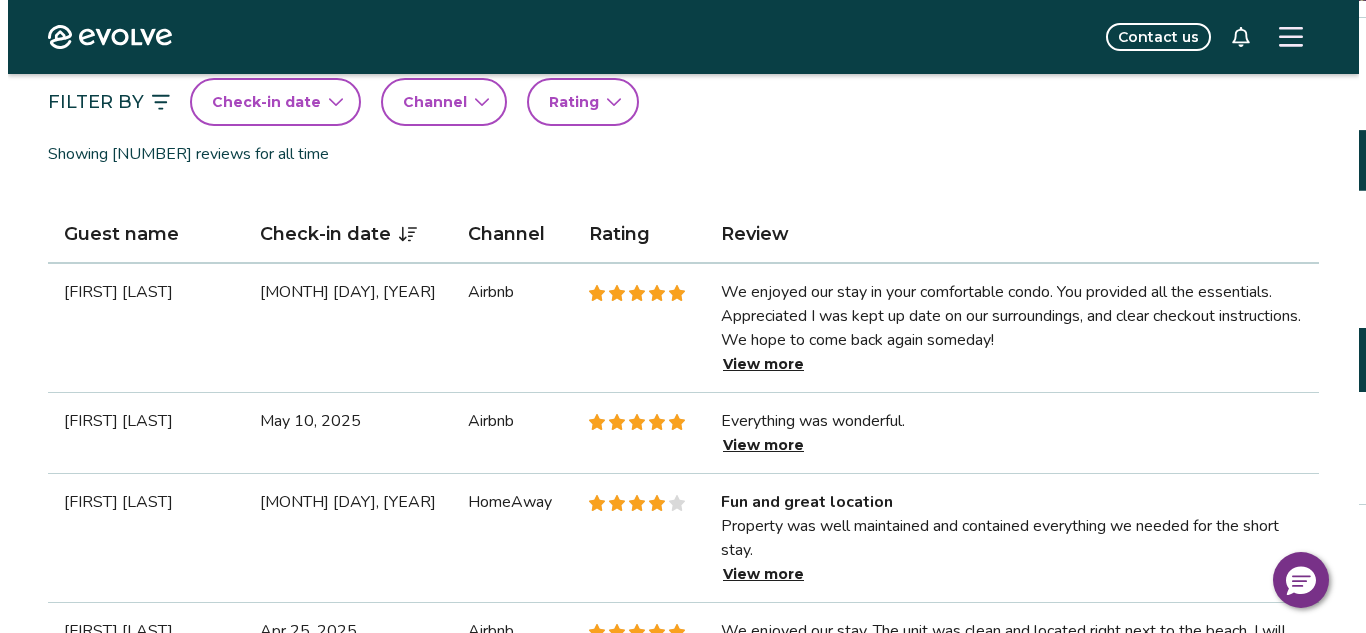 scroll, scrollTop: 0, scrollLeft: 0, axis: both 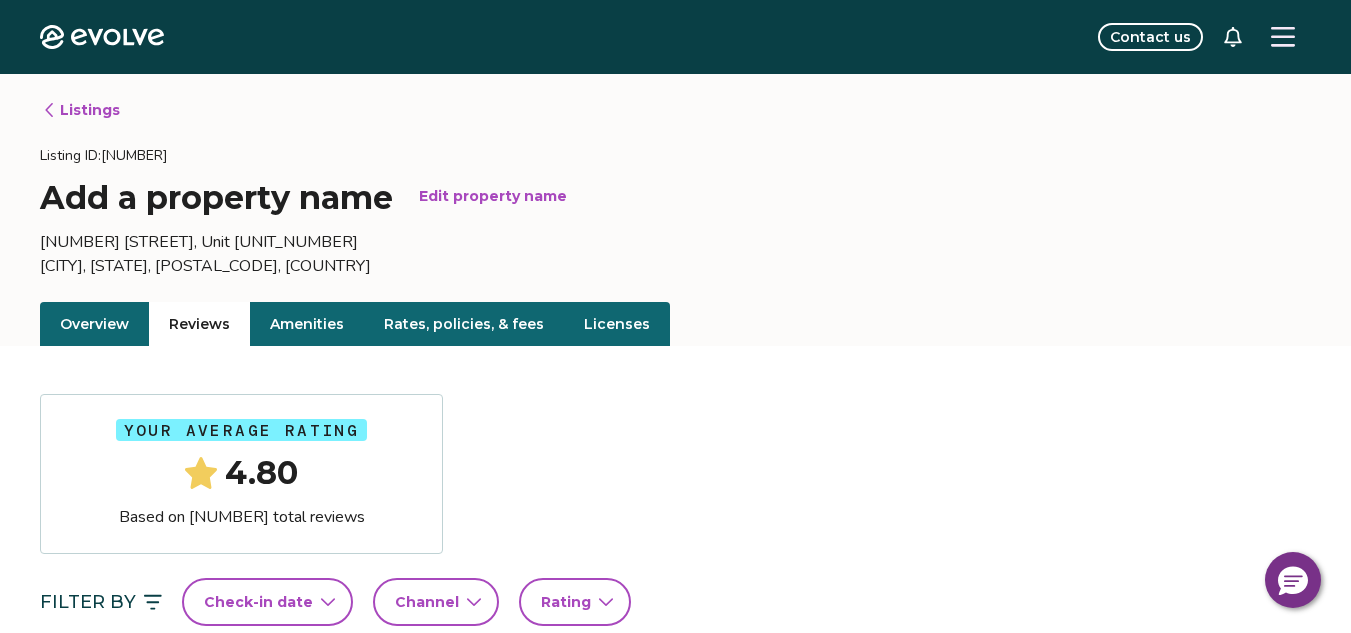 click on "Listings" at bounding box center [81, 110] 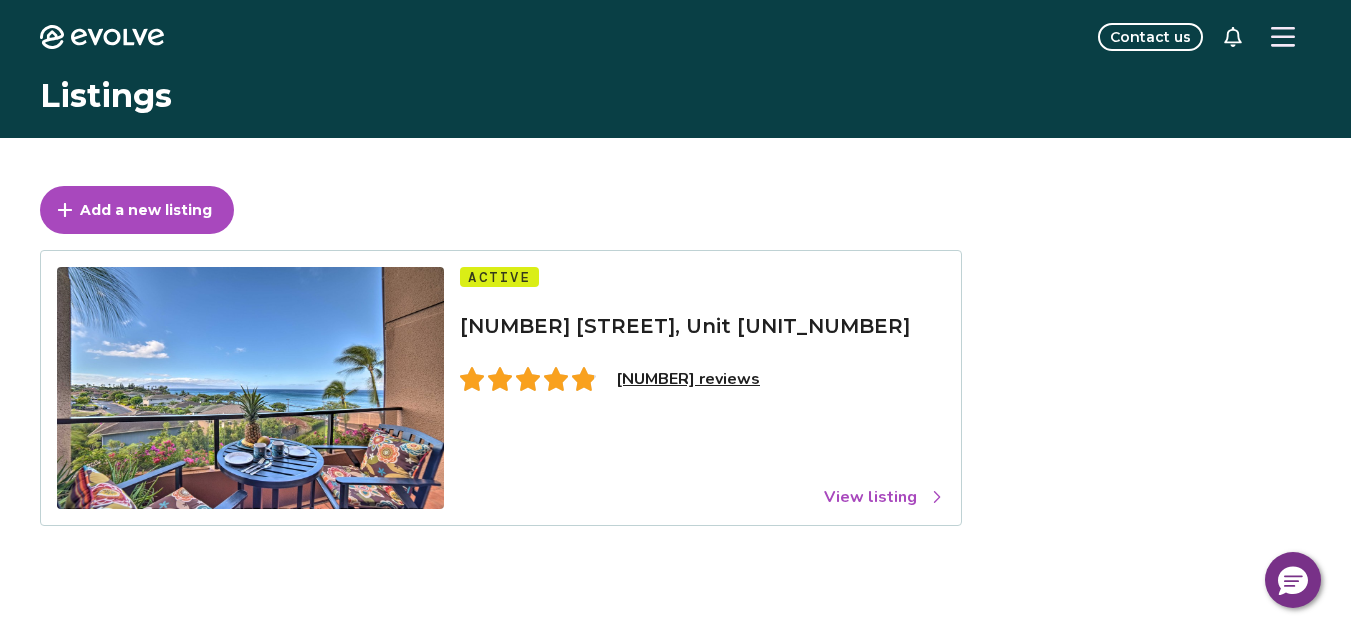 click 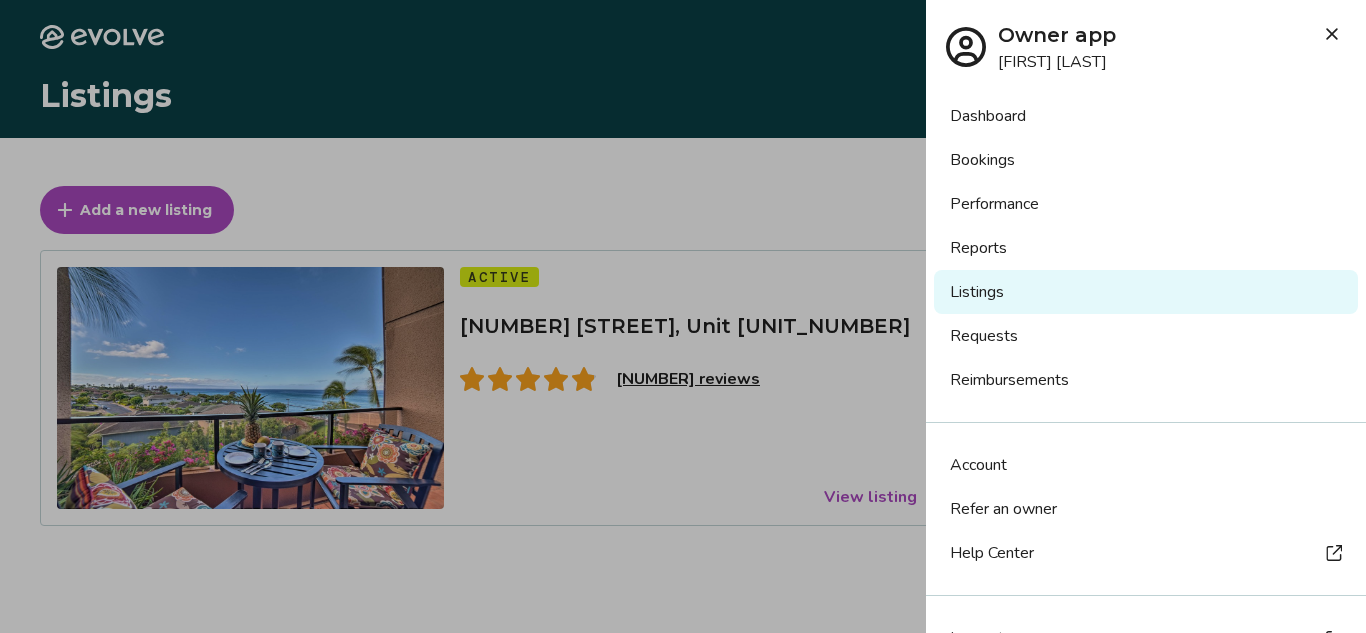 click on "Dashboard" at bounding box center (1146, 116) 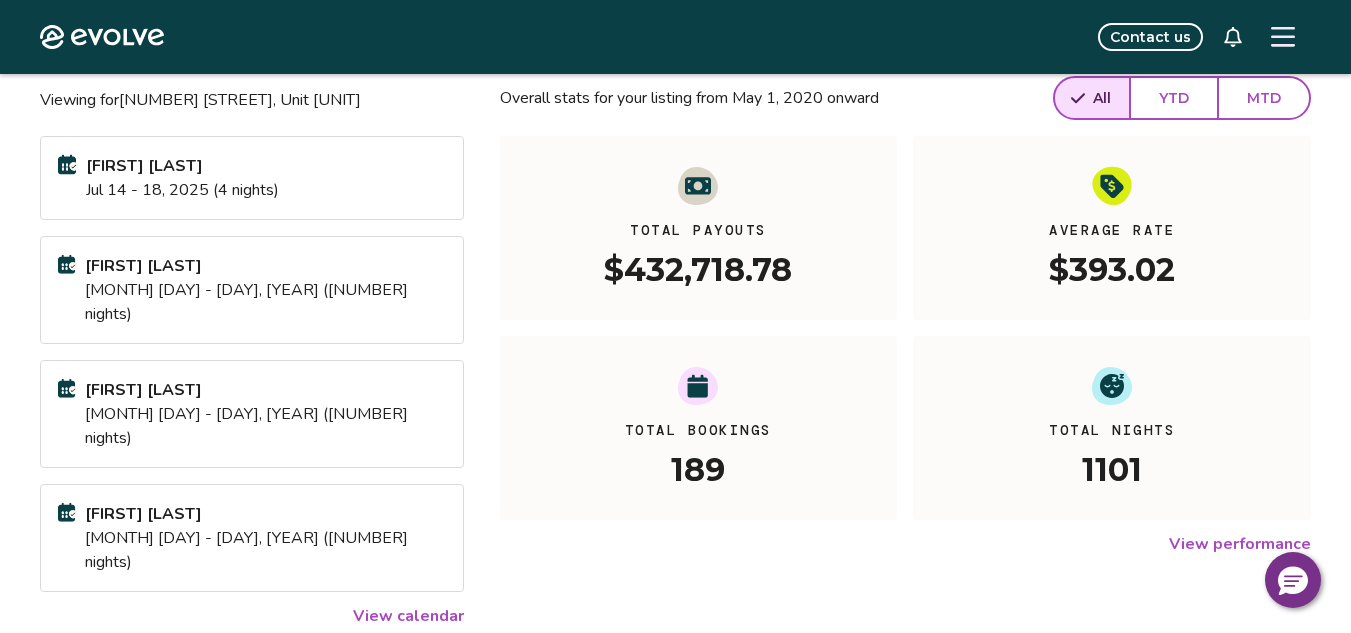 scroll, scrollTop: 200, scrollLeft: 0, axis: vertical 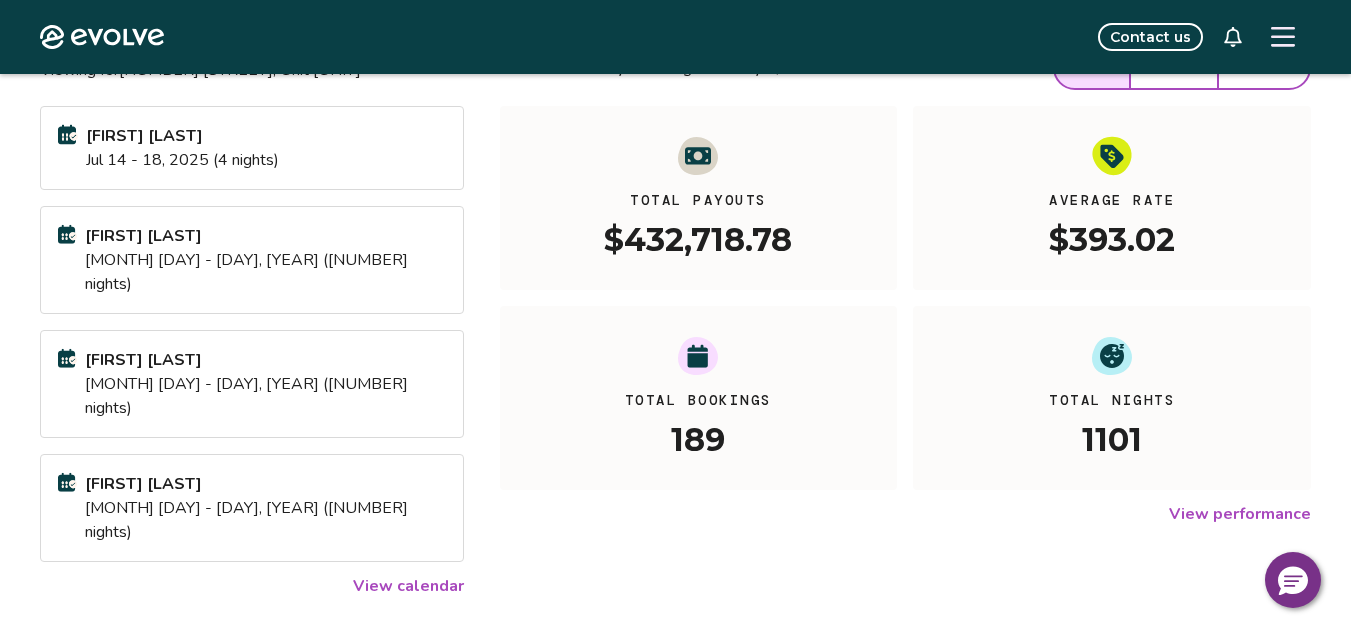 click on "View calendar" at bounding box center (408, 586) 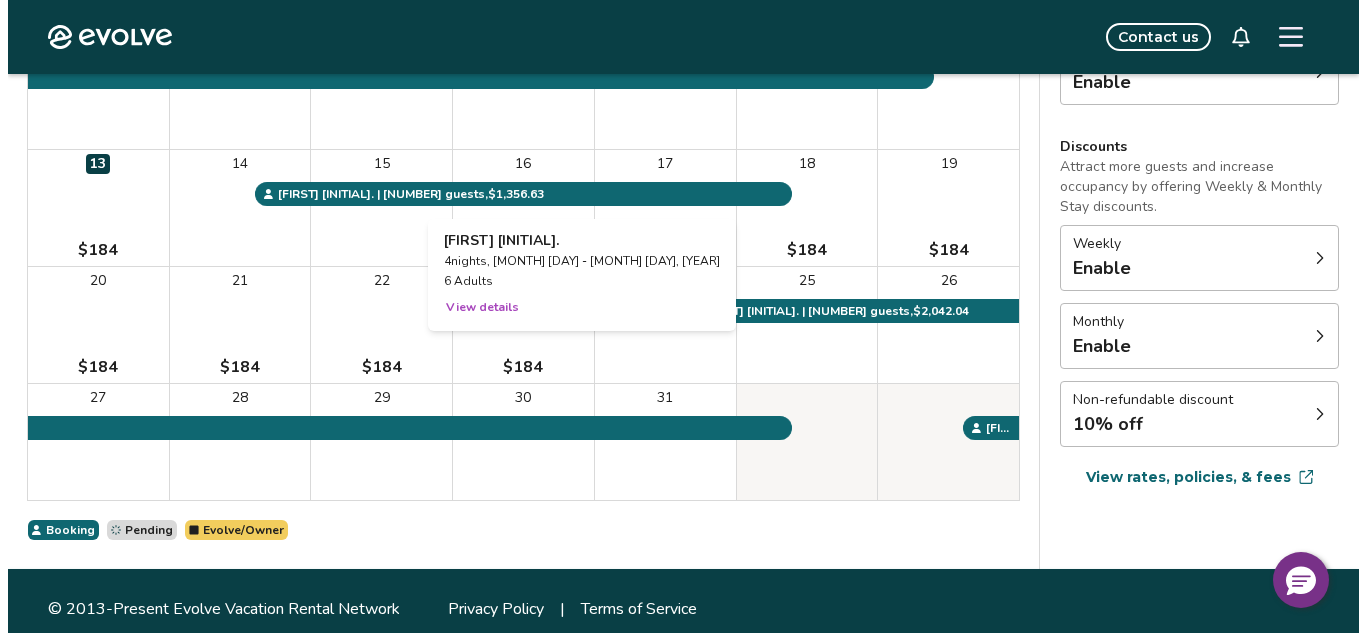 scroll, scrollTop: 400, scrollLeft: 0, axis: vertical 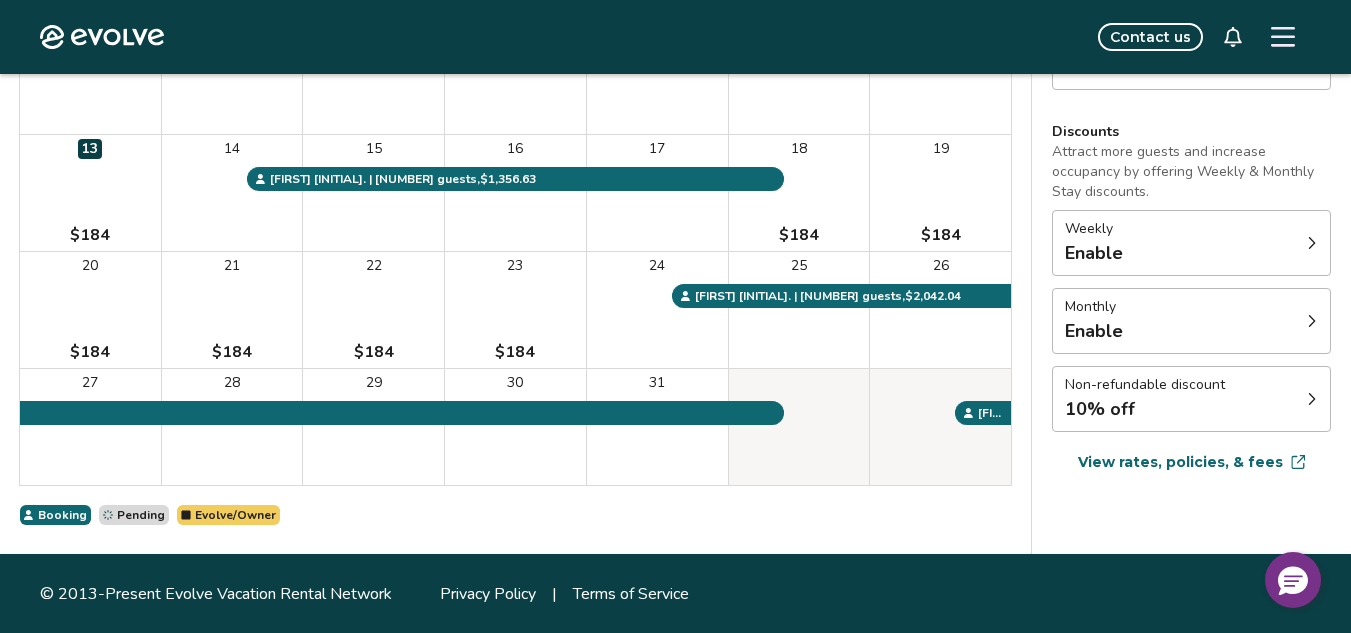click at bounding box center [1283, 37] 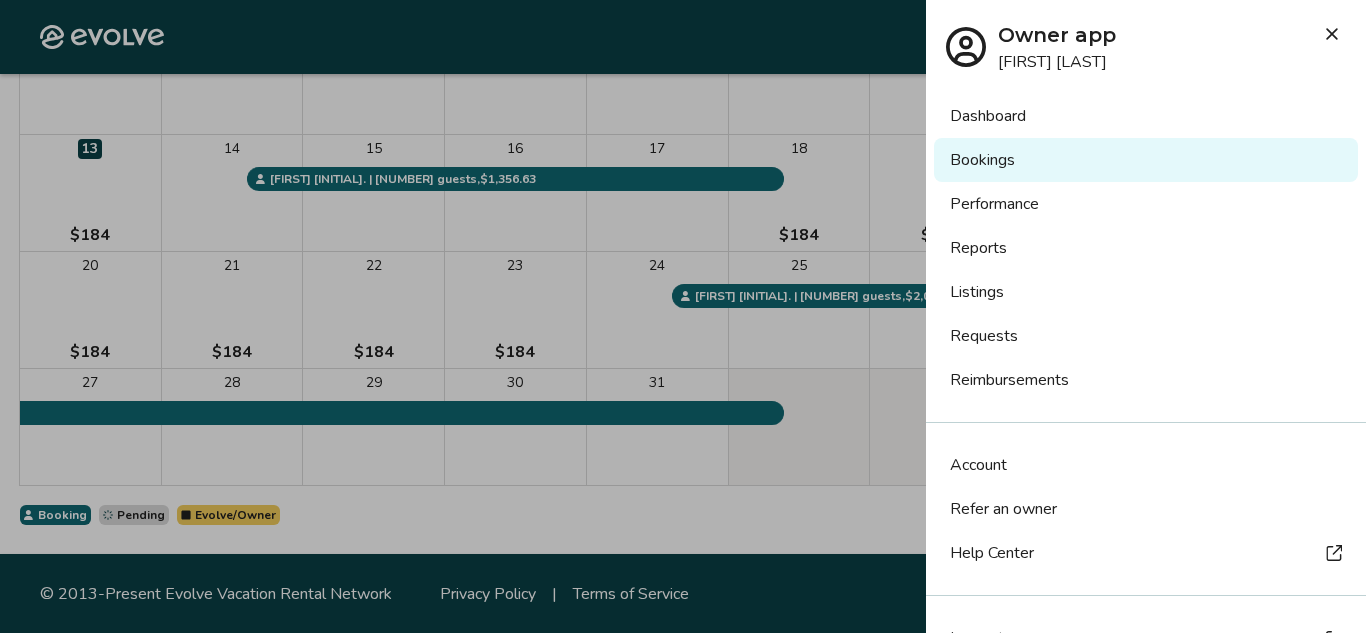 scroll, scrollTop: 47, scrollLeft: 0, axis: vertical 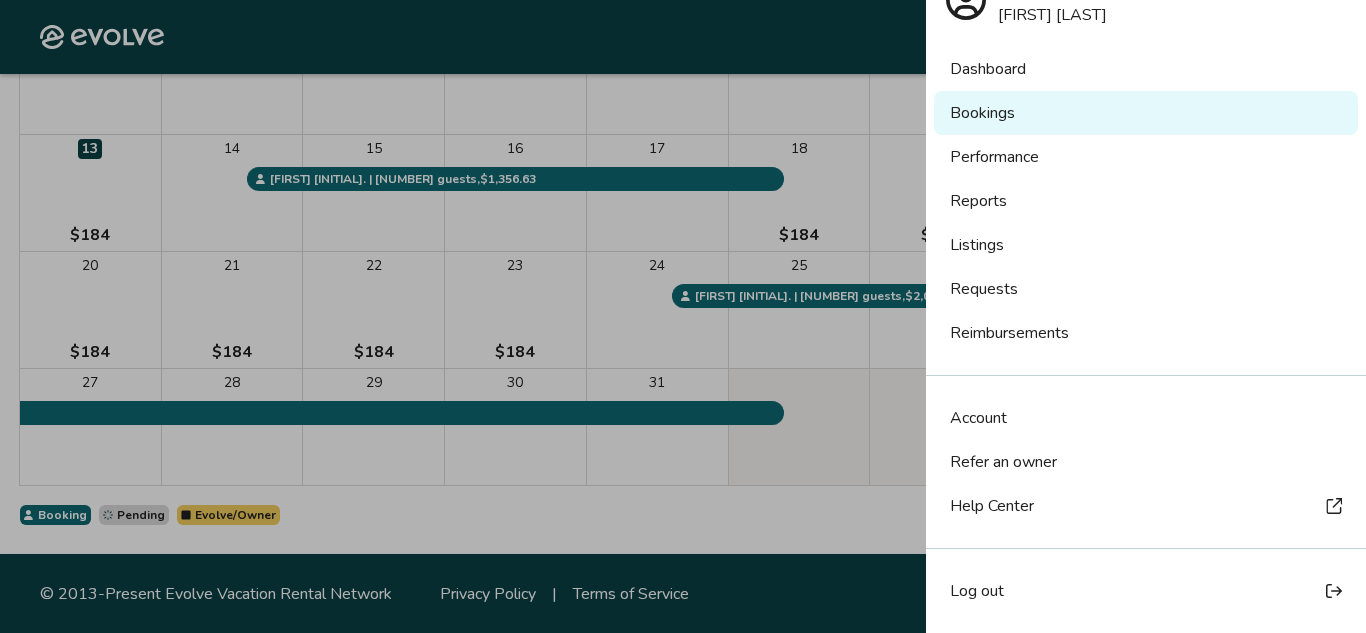 click on "Log out" at bounding box center [977, 591] 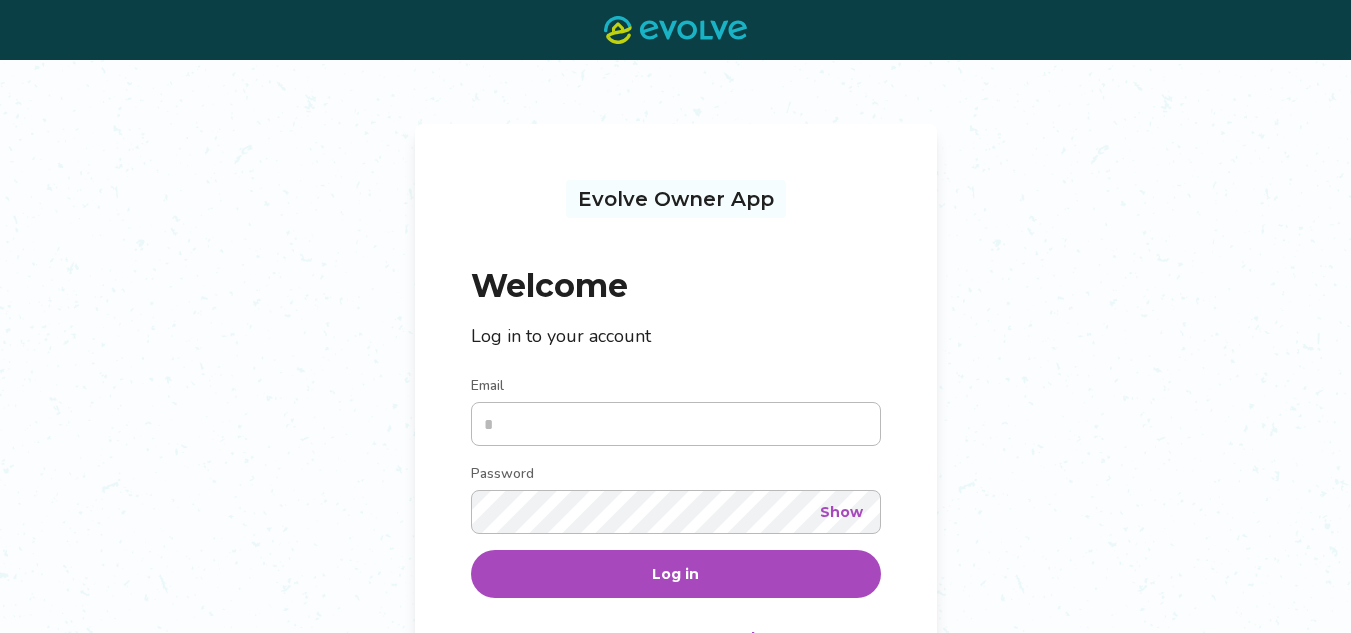 scroll, scrollTop: 0, scrollLeft: 0, axis: both 